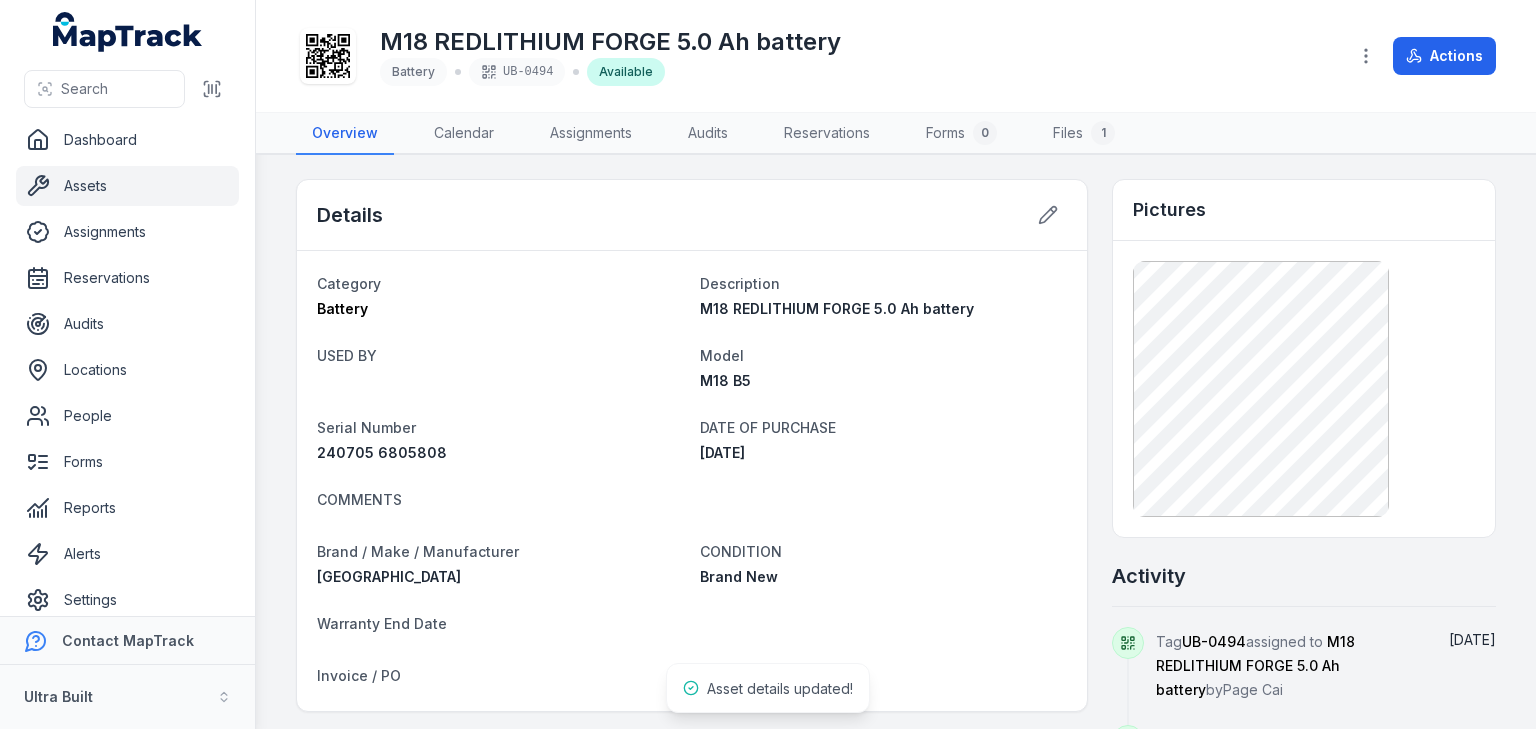 scroll, scrollTop: 0, scrollLeft: 0, axis: both 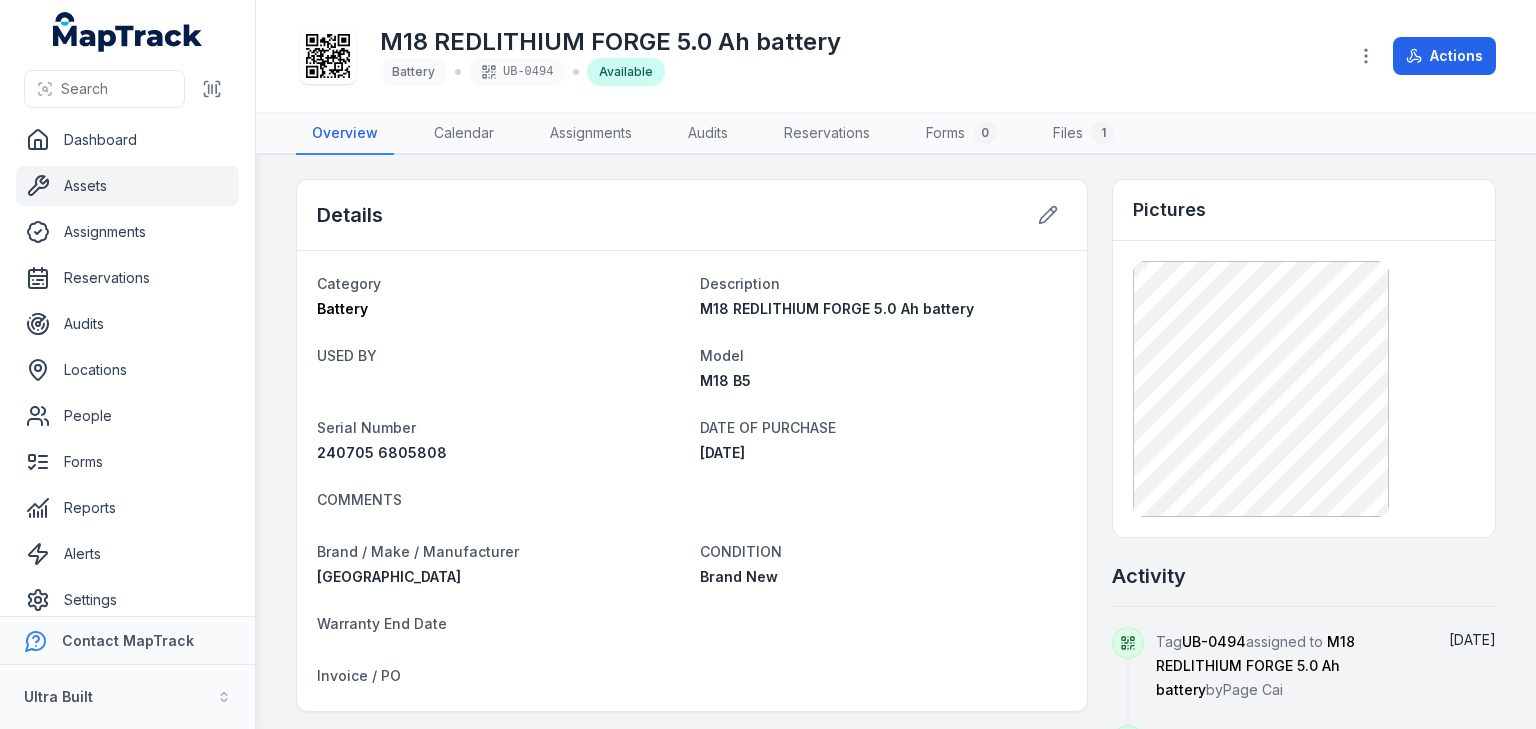 click on "Assets" at bounding box center (127, 186) 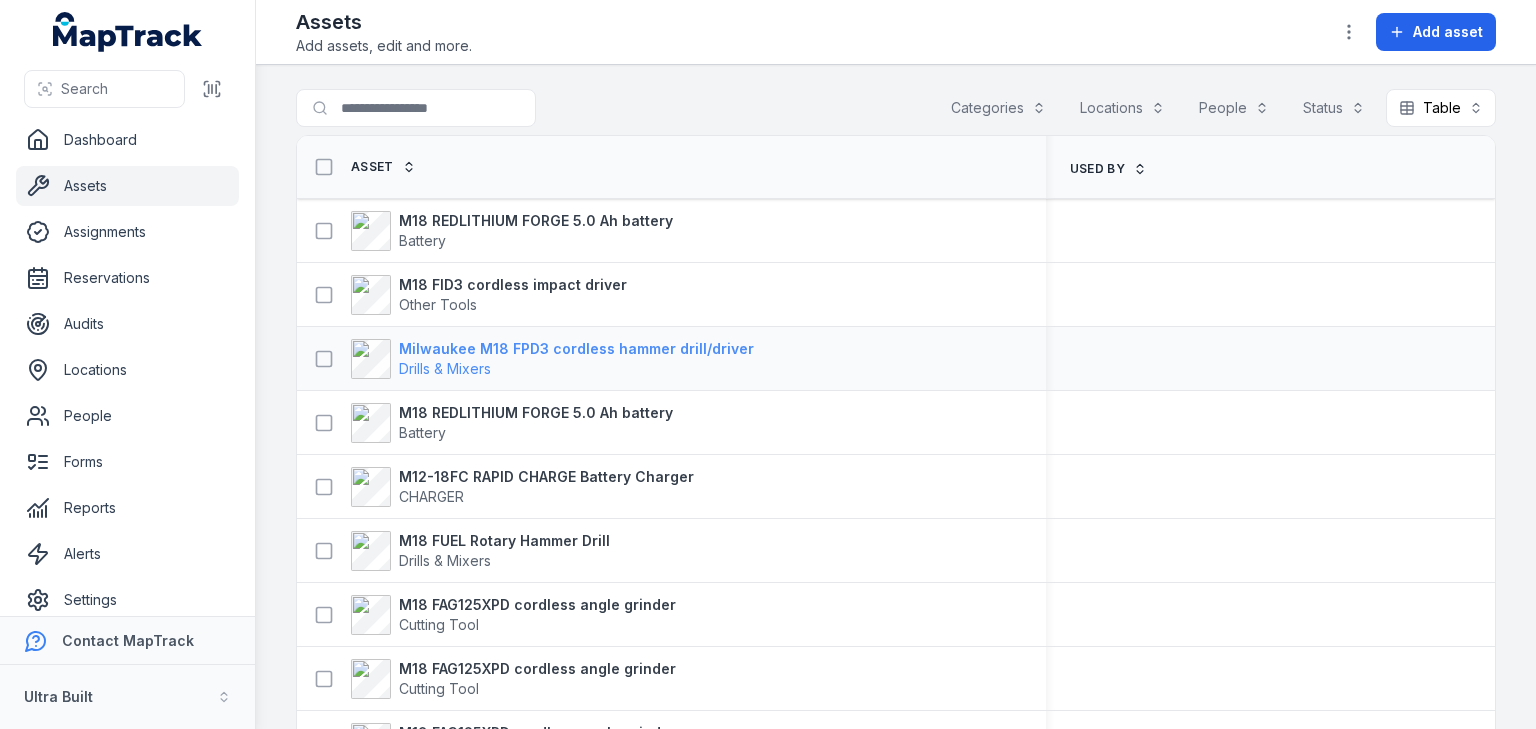 scroll, scrollTop: 0, scrollLeft: 0, axis: both 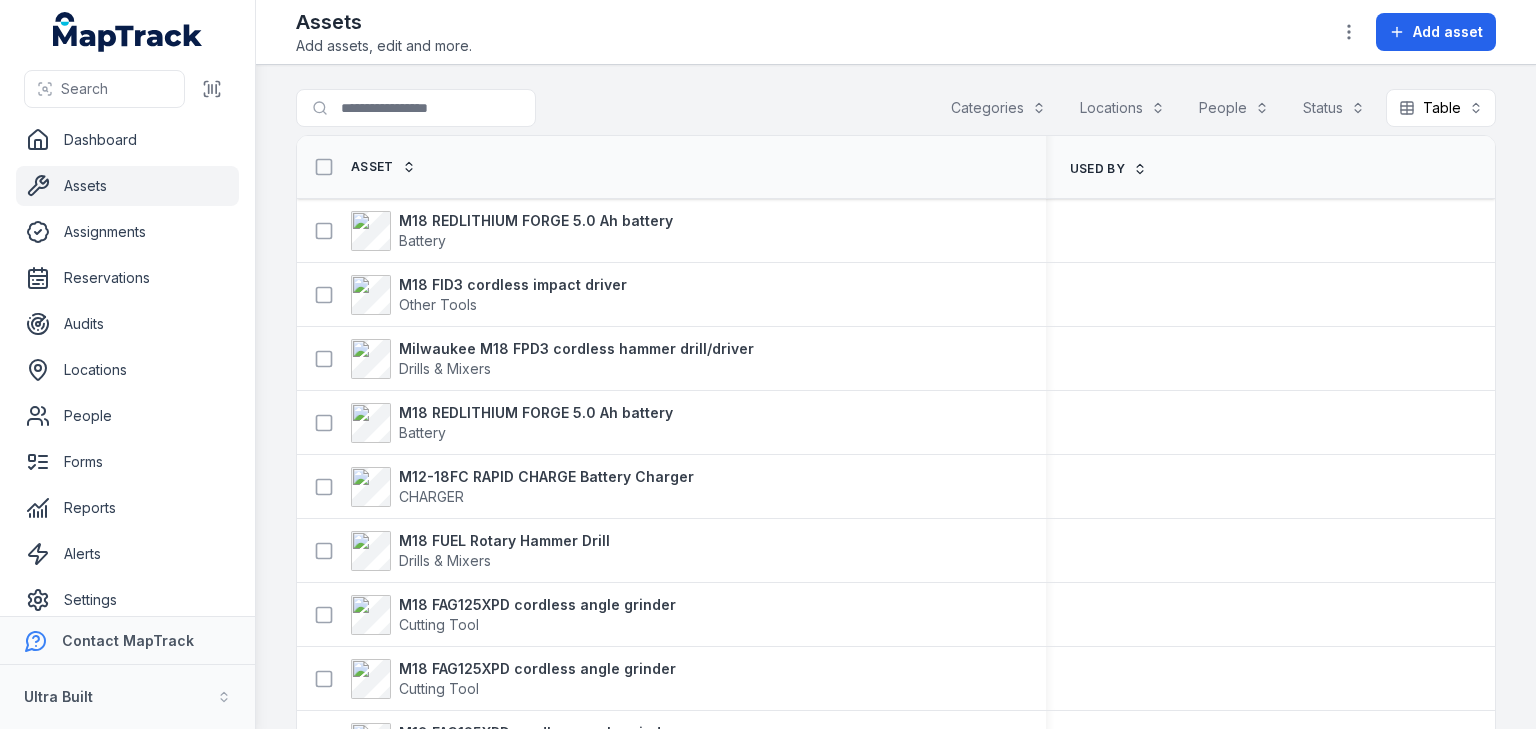 click on "Asset" at bounding box center [671, 167] 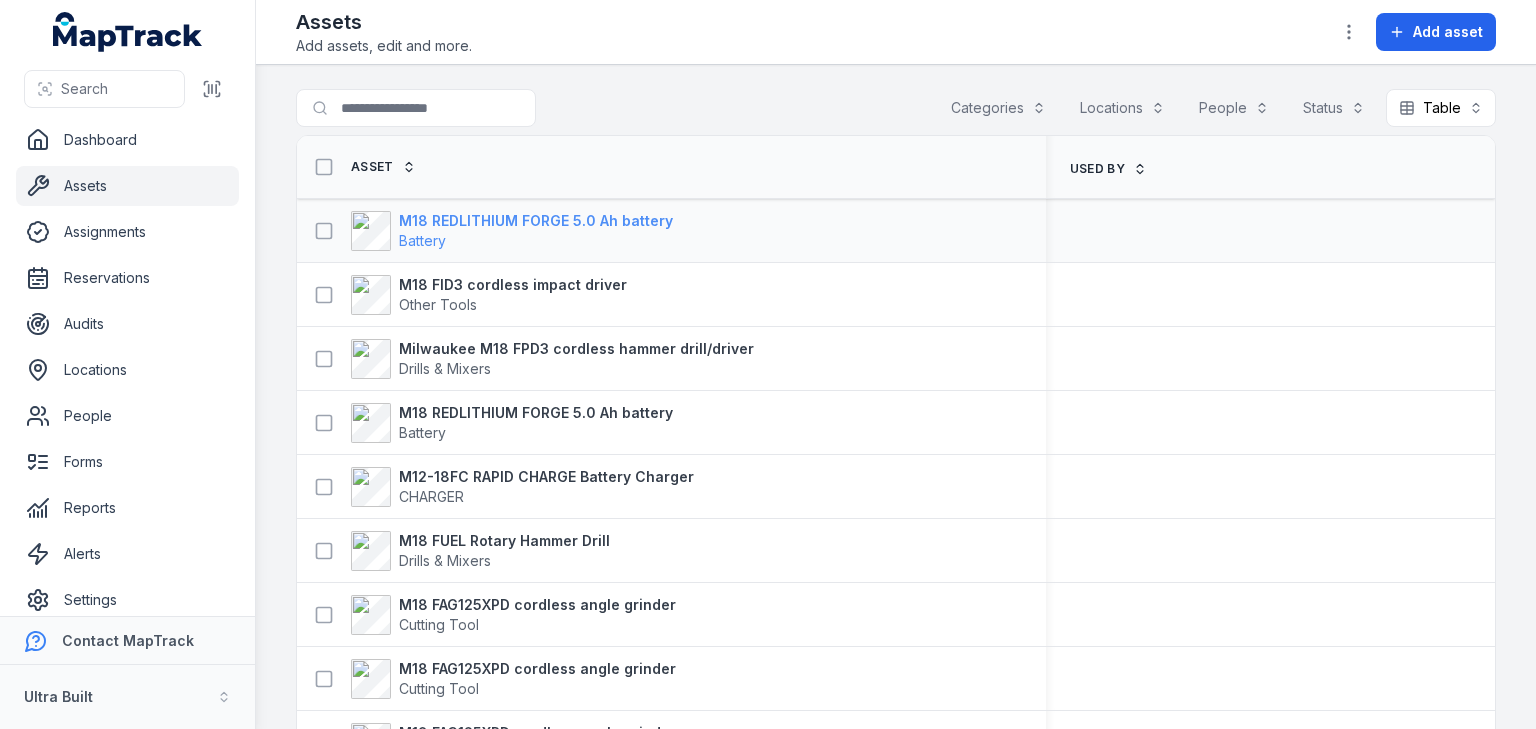click on "M18 REDLITHIUM FORGE 5.0 Ah battery" at bounding box center [536, 221] 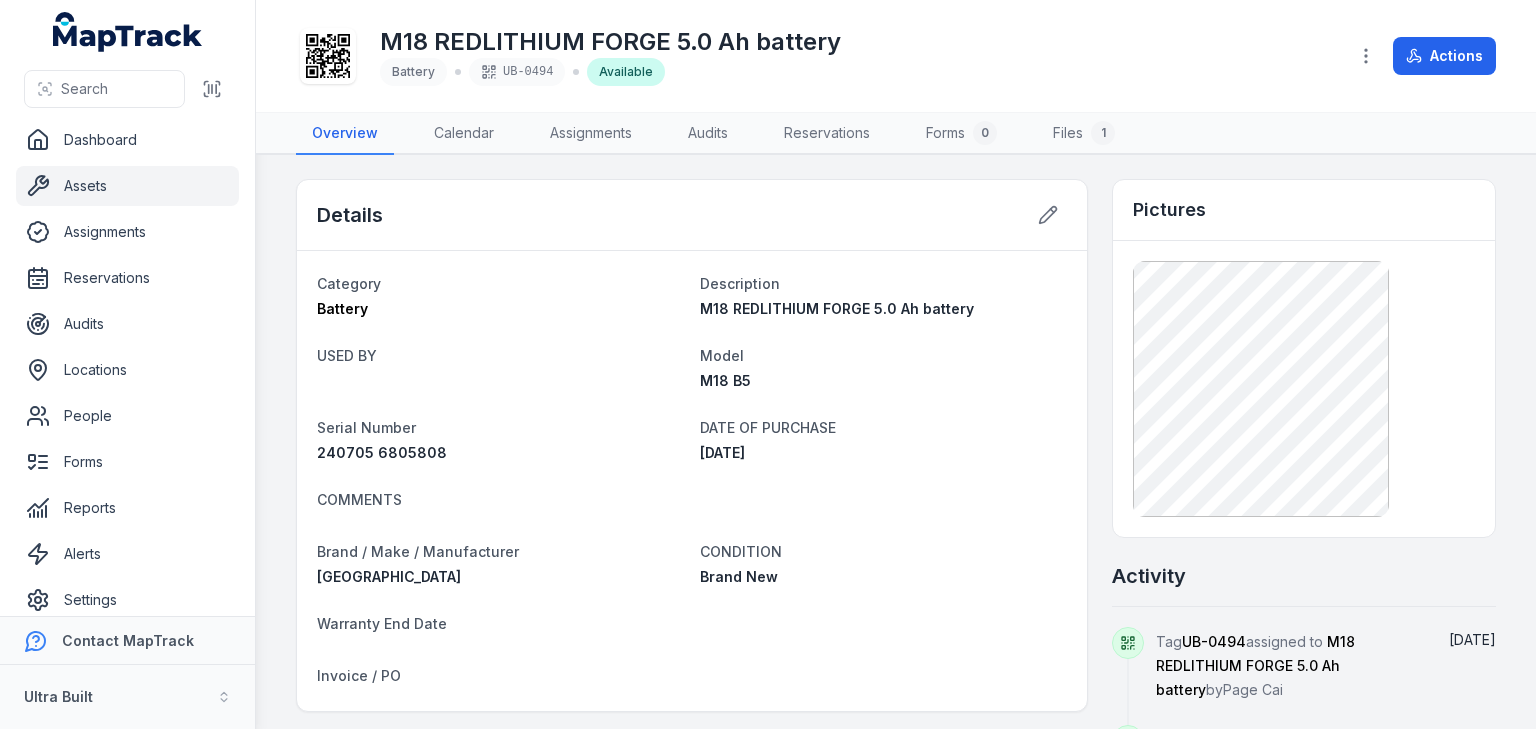 click on "Assets" at bounding box center (127, 186) 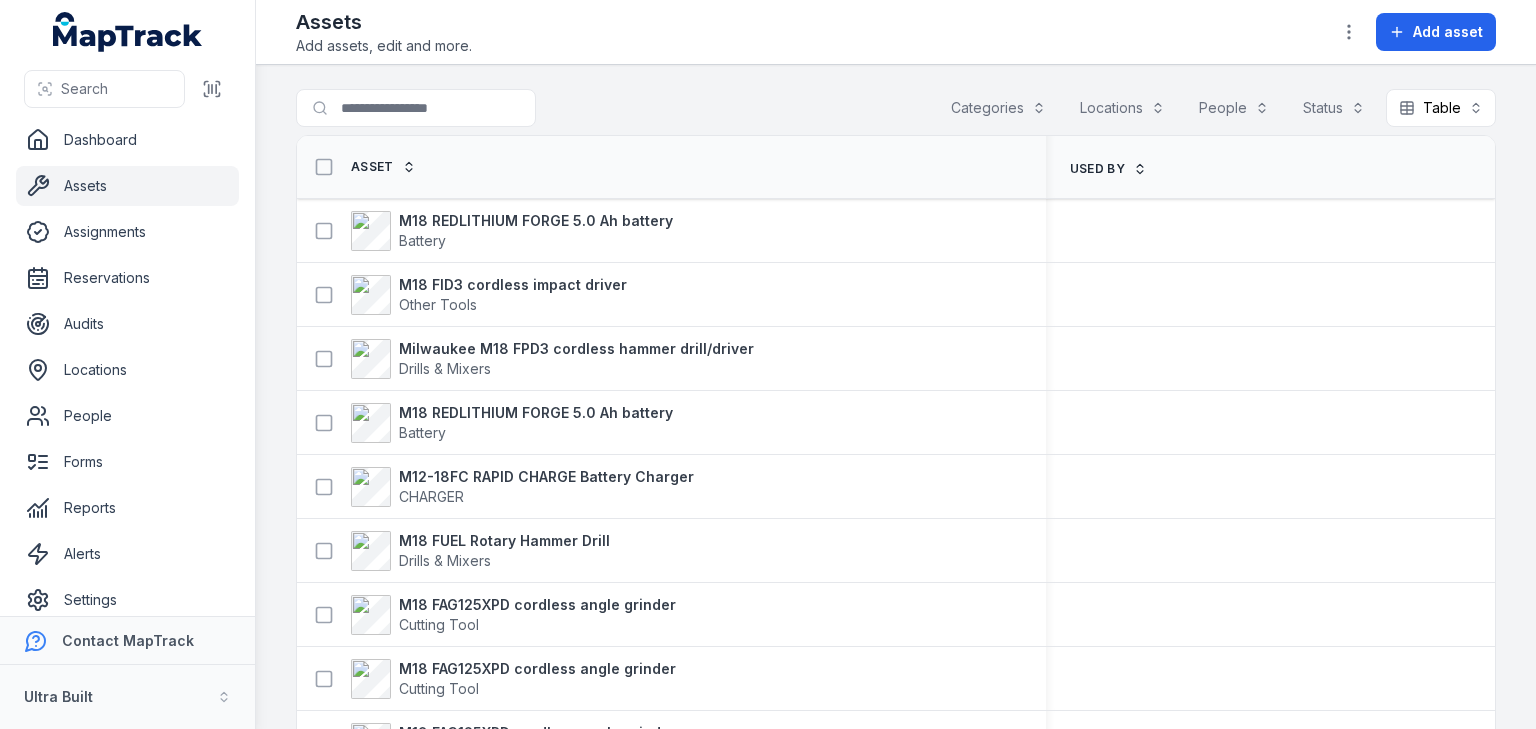 scroll, scrollTop: 0, scrollLeft: 0, axis: both 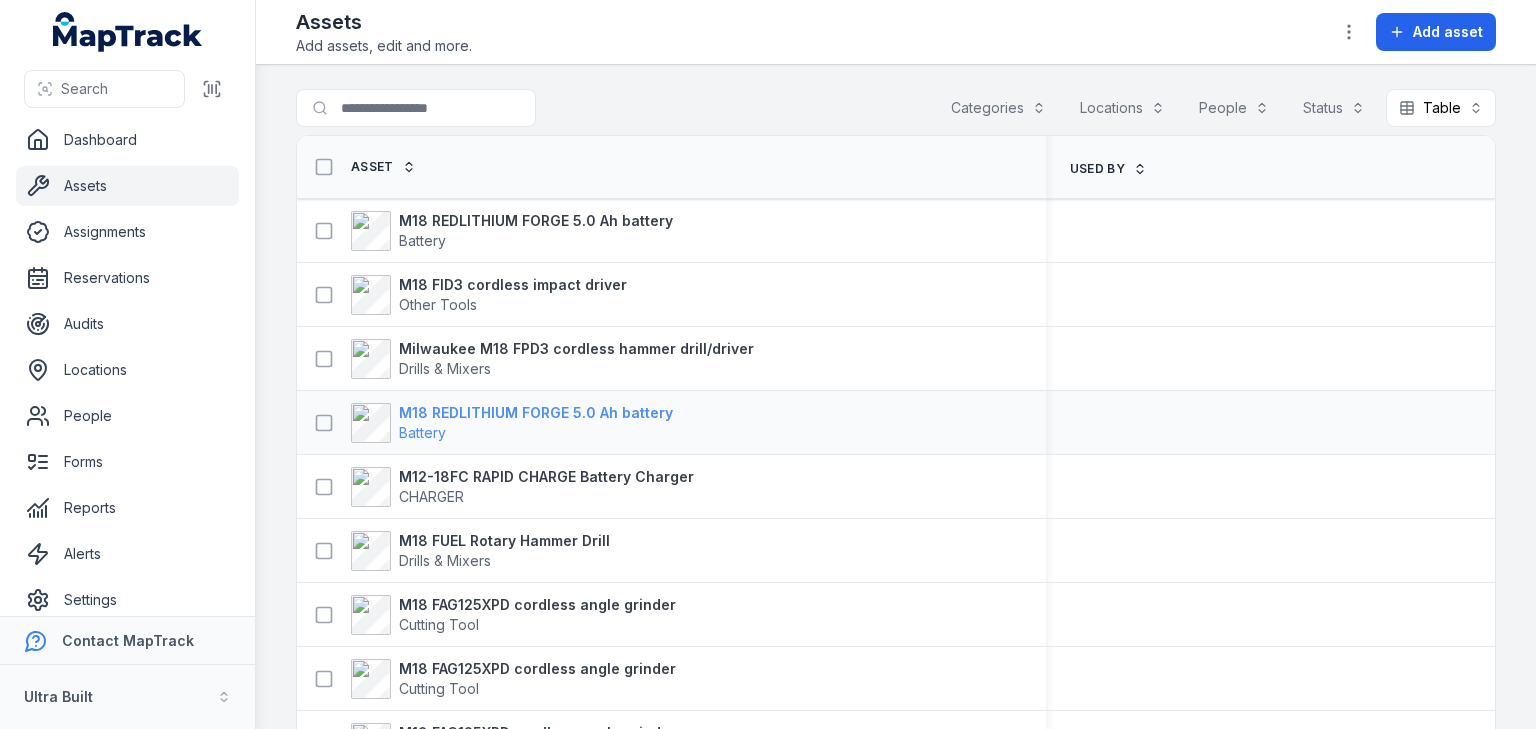 click on "M18 REDLITHIUM FORGE 5.0 Ah battery" at bounding box center [536, 413] 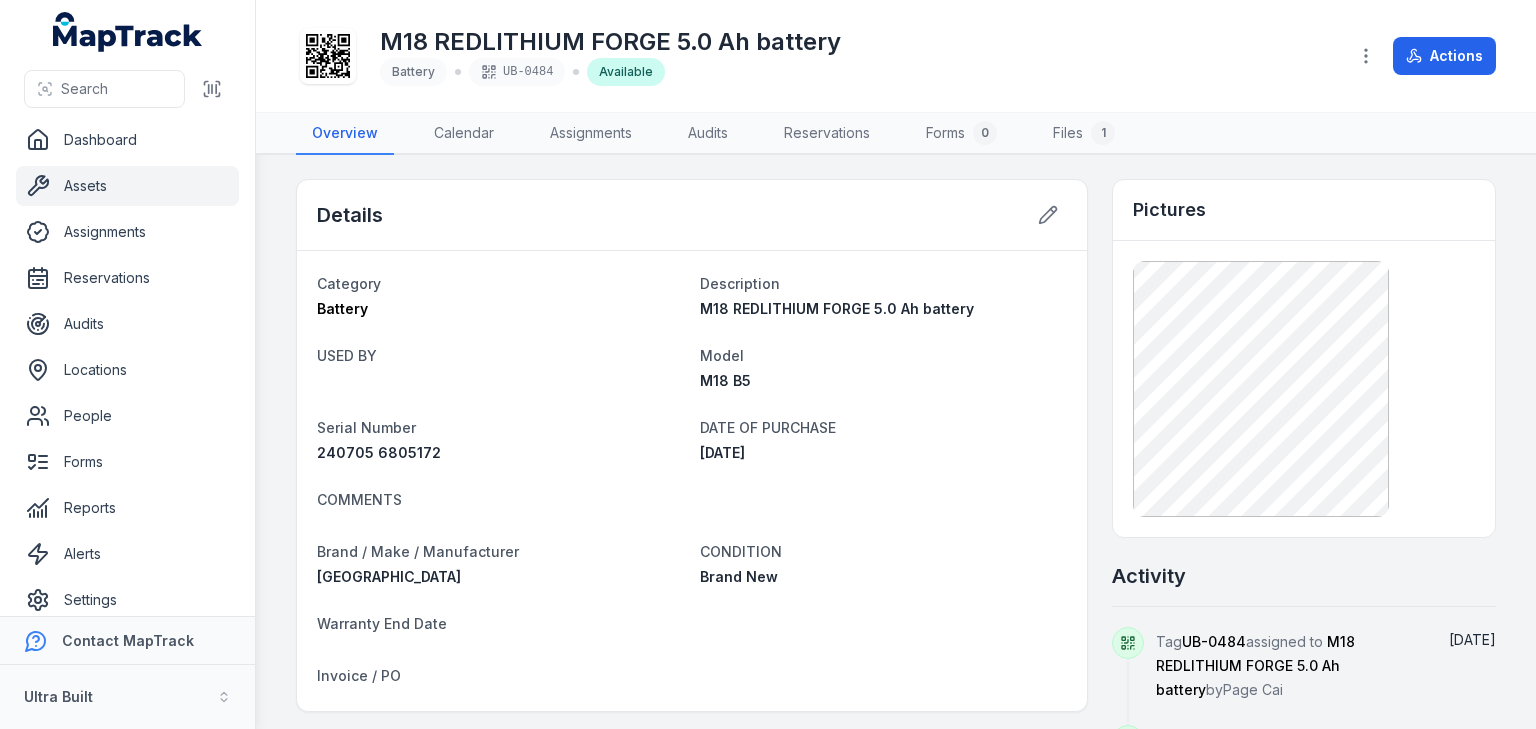click on "Assets" at bounding box center (127, 186) 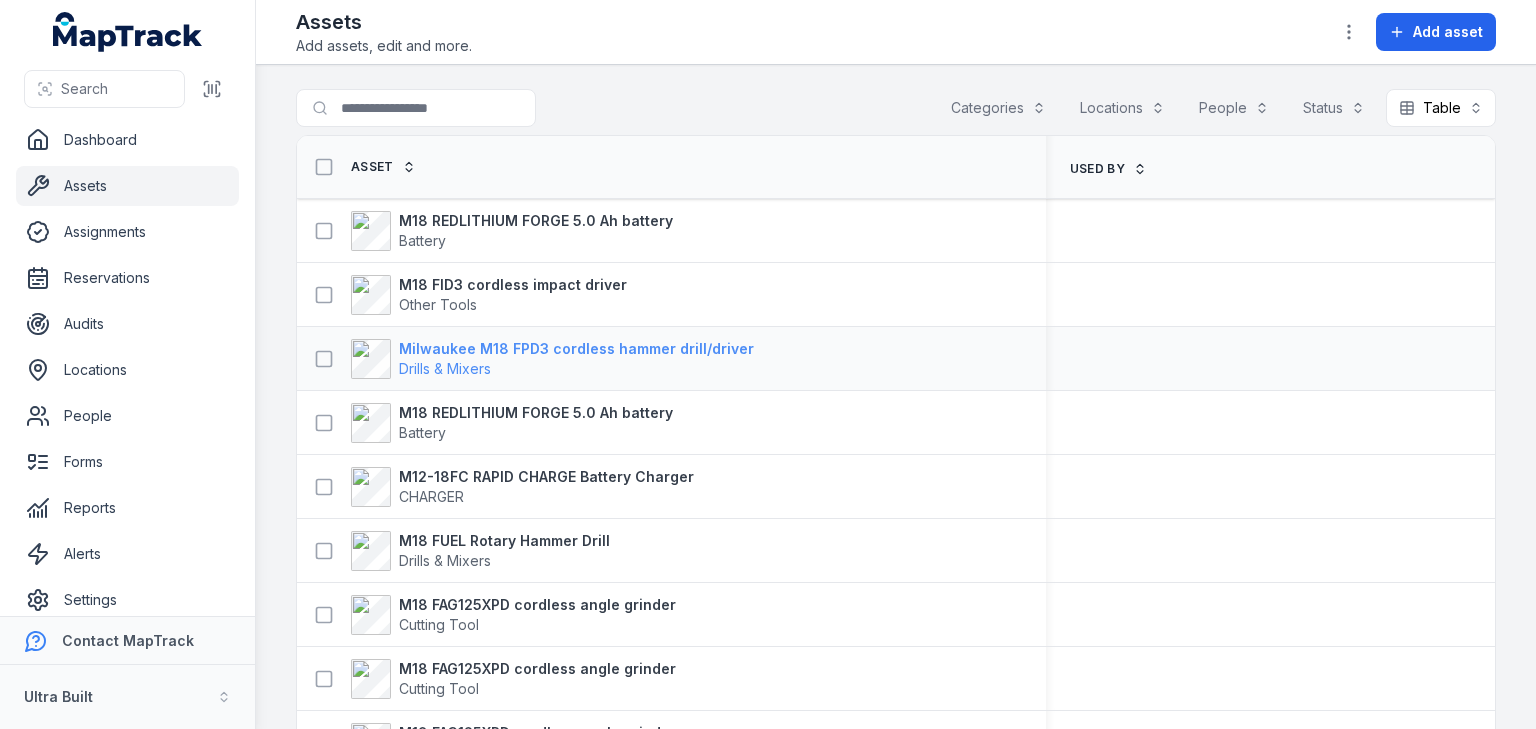scroll, scrollTop: 0, scrollLeft: 0, axis: both 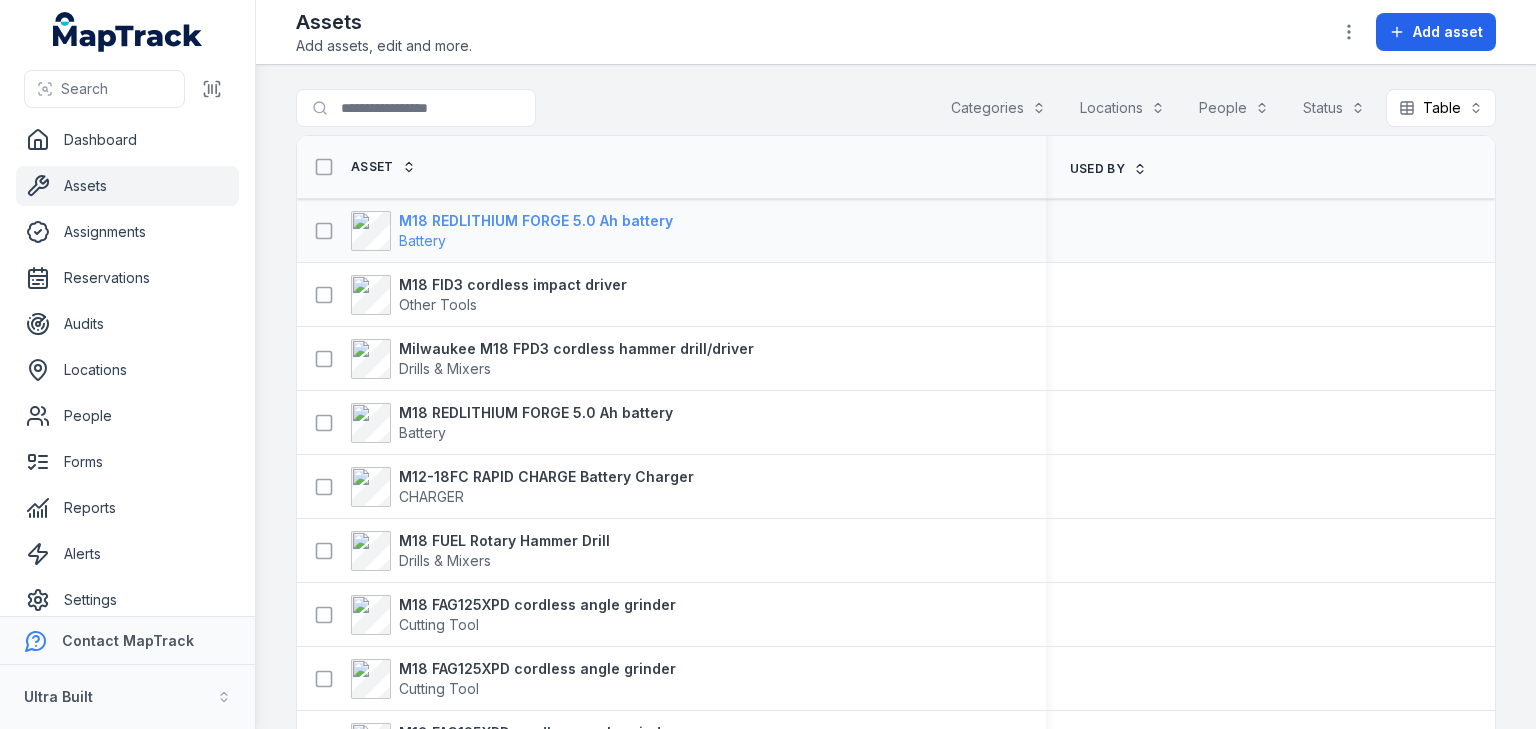 click on "M18 REDLITHIUM FORGE 5.0 Ah battery" at bounding box center [536, 221] 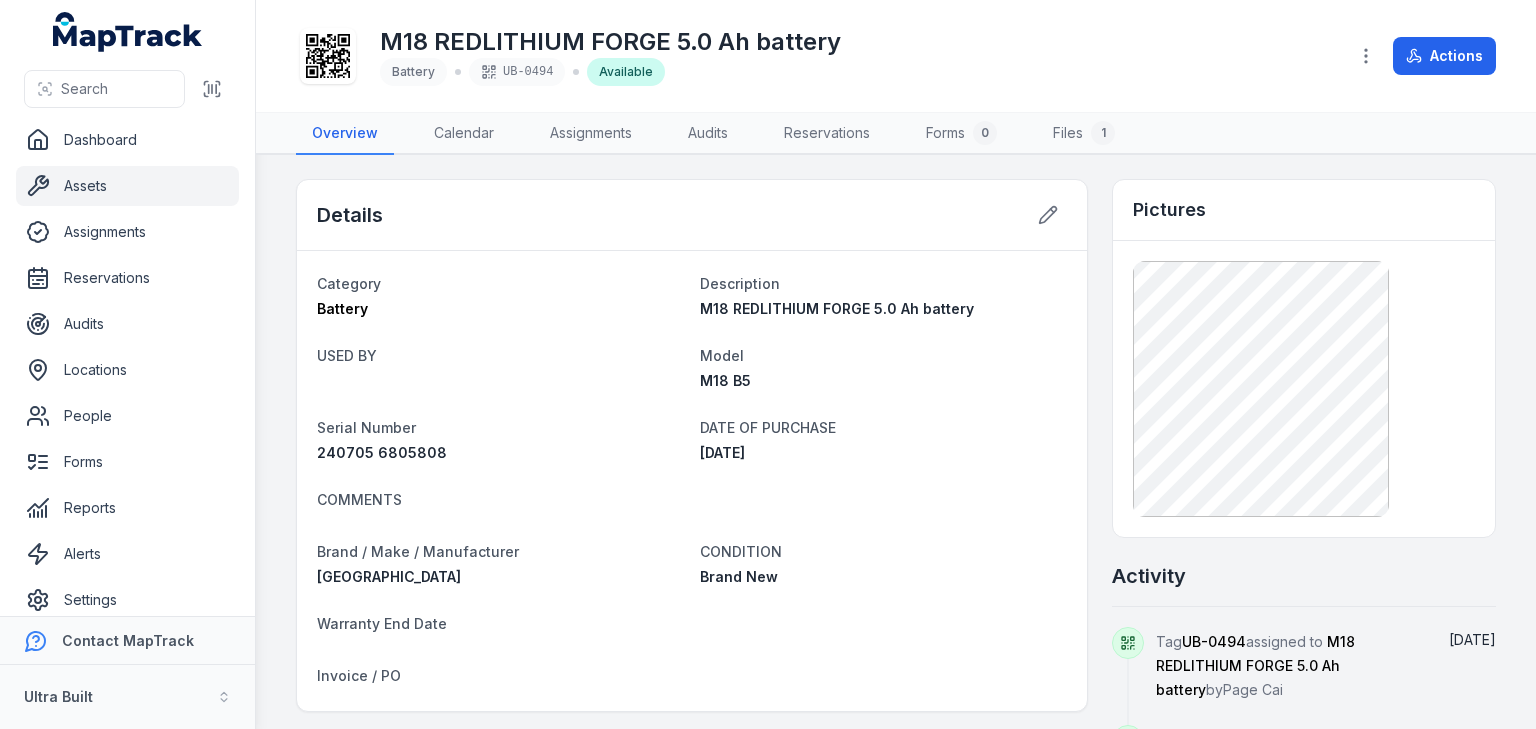 click on "Assets" at bounding box center (127, 186) 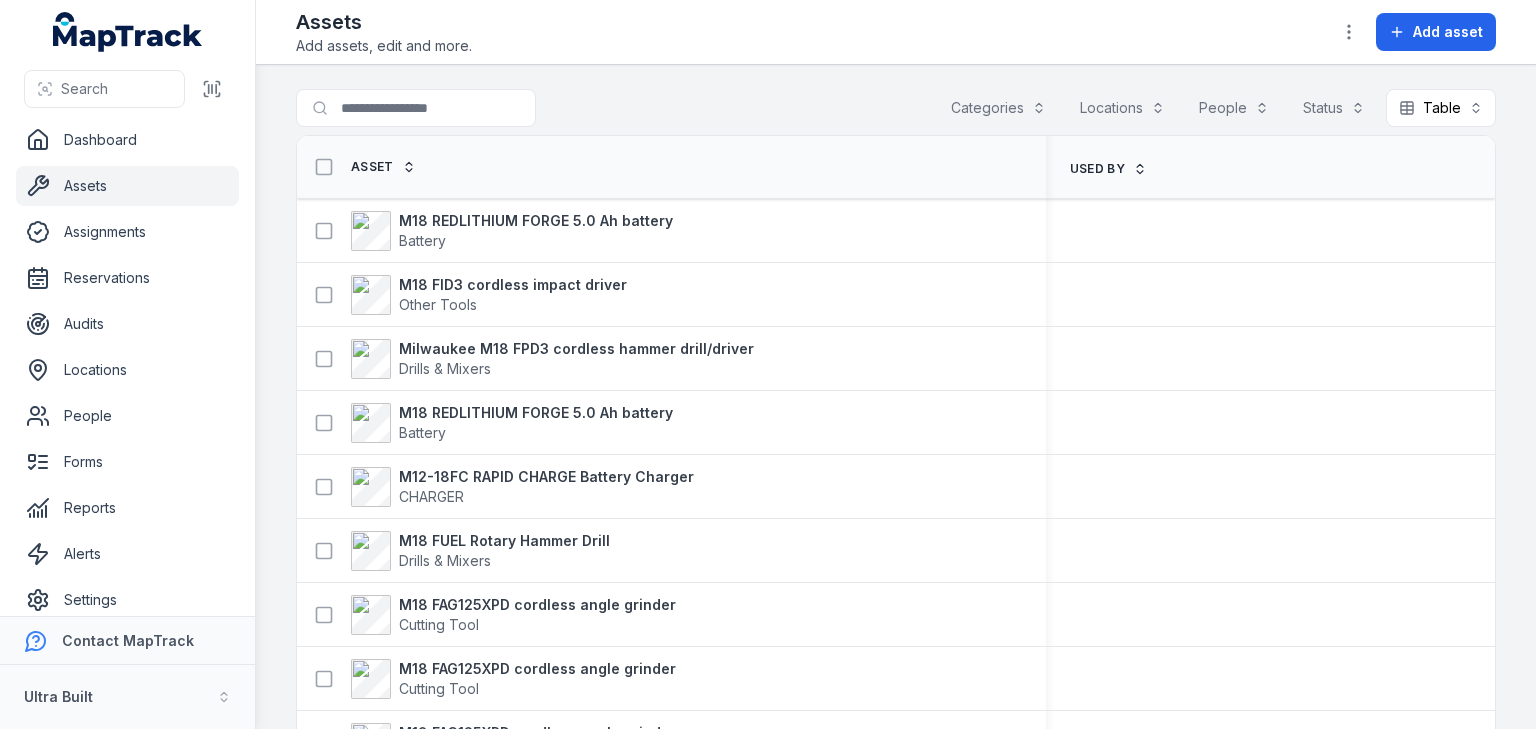 scroll, scrollTop: 0, scrollLeft: 0, axis: both 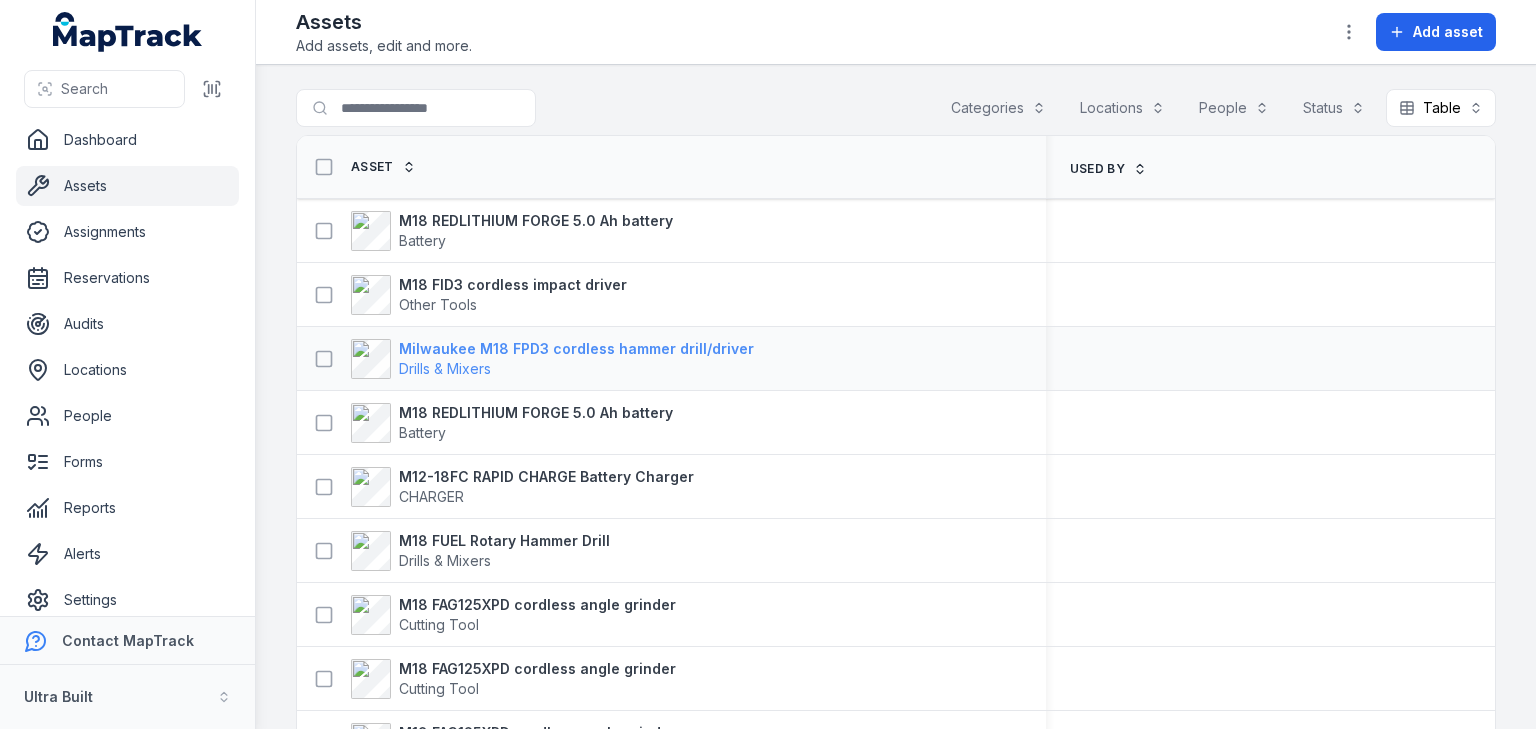 click on "Drills & Mixers" at bounding box center (576, 369) 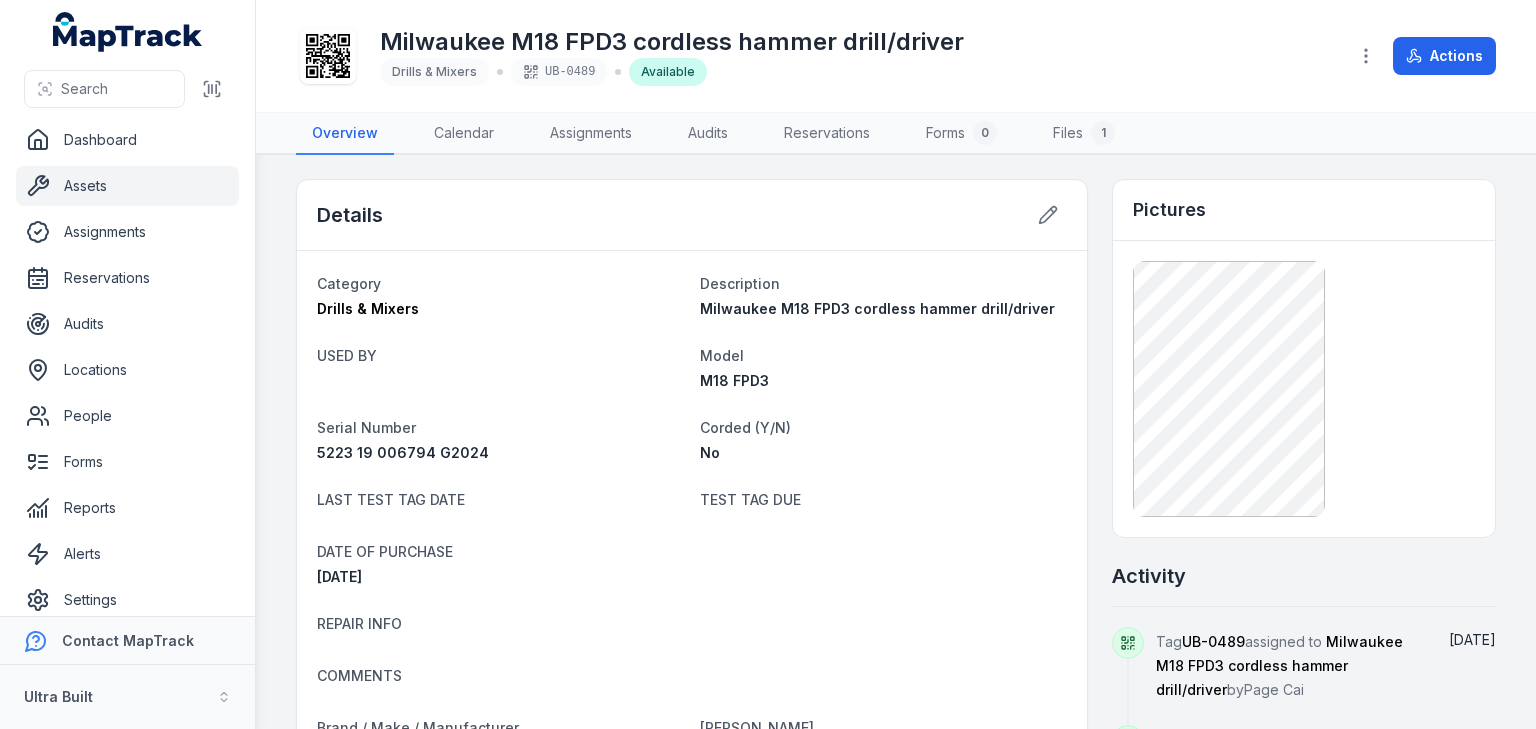 click on "Assets" at bounding box center (127, 186) 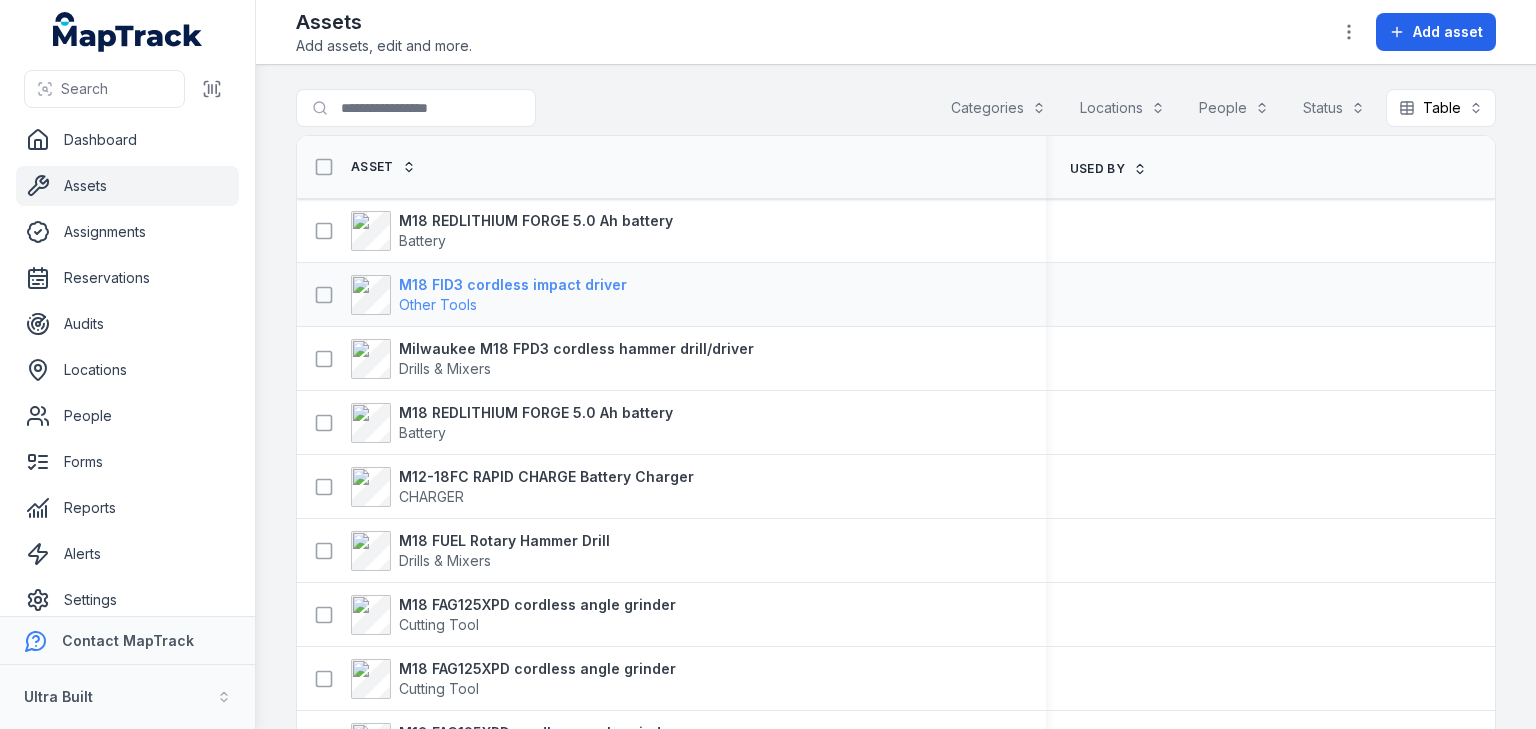 scroll, scrollTop: 0, scrollLeft: 0, axis: both 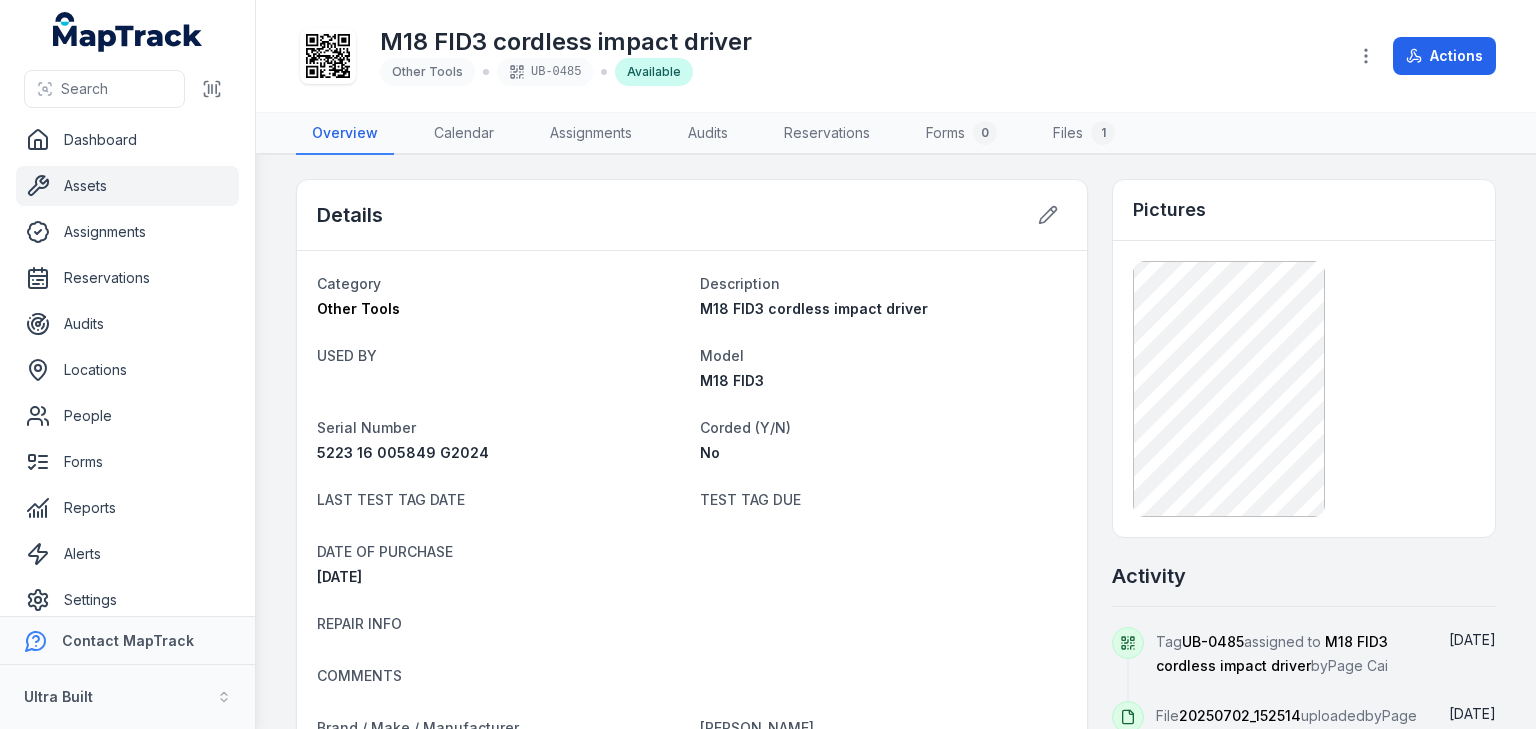 click on "Assets" at bounding box center [127, 186] 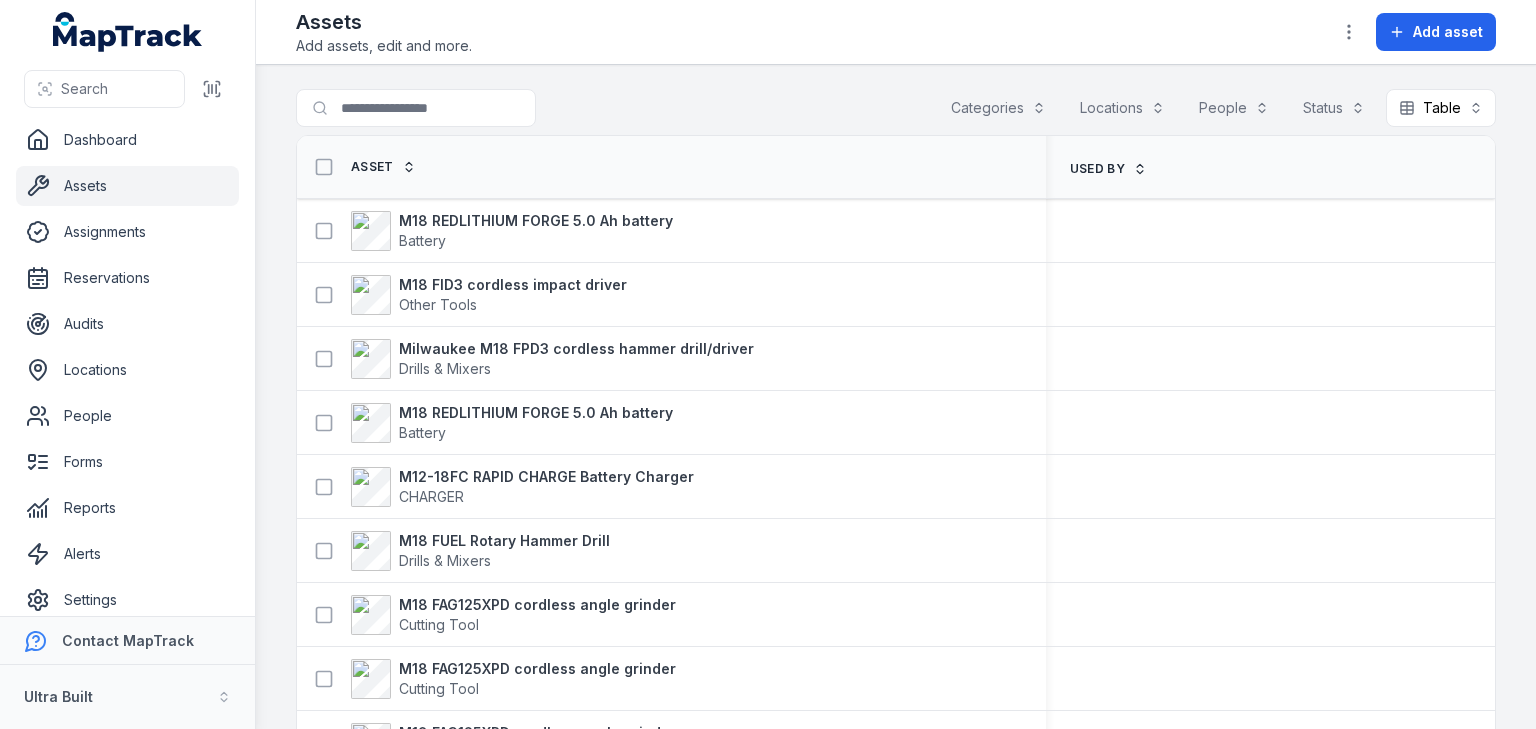 scroll, scrollTop: 0, scrollLeft: 0, axis: both 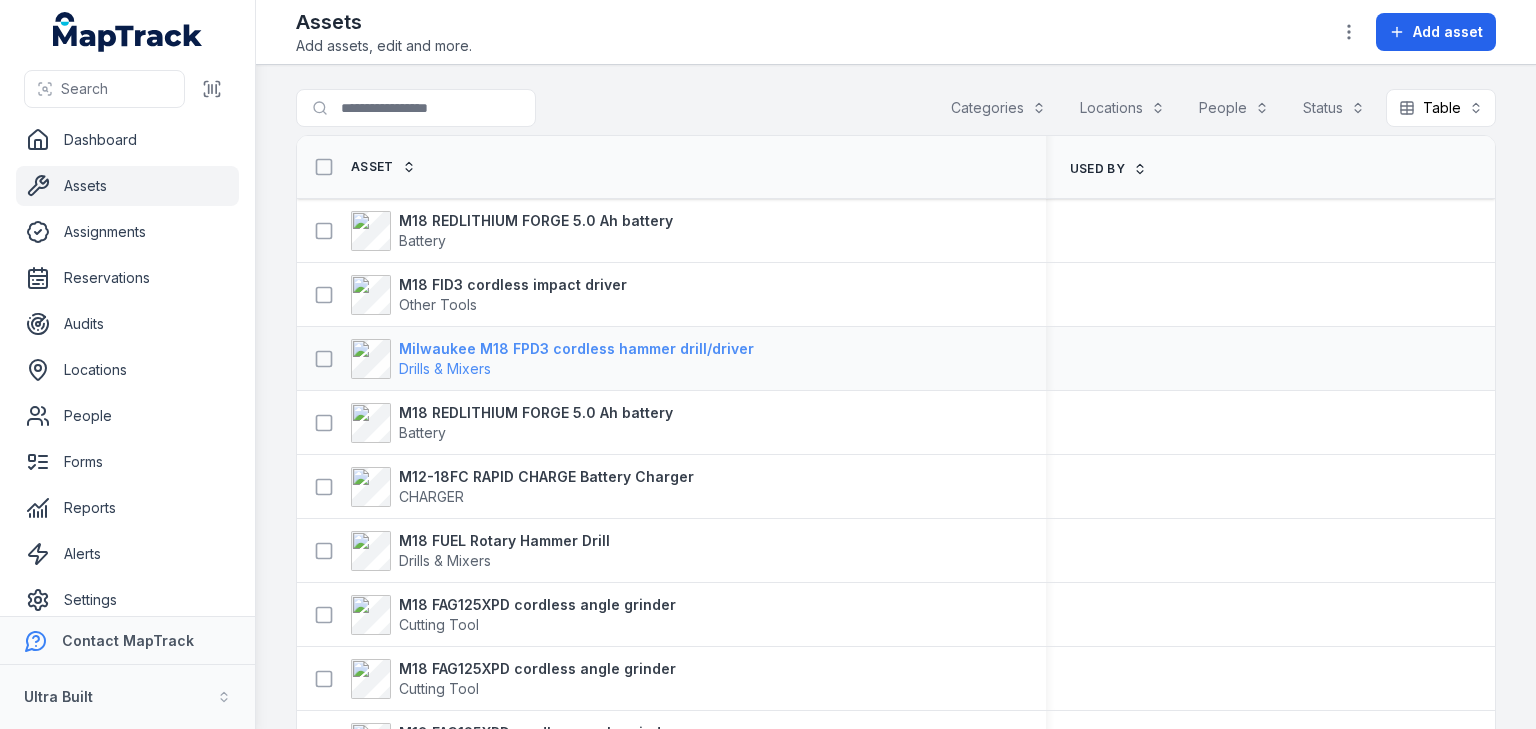 click on "Milwaukee M18 FPD3 cordless hammer drill/driver" at bounding box center (576, 349) 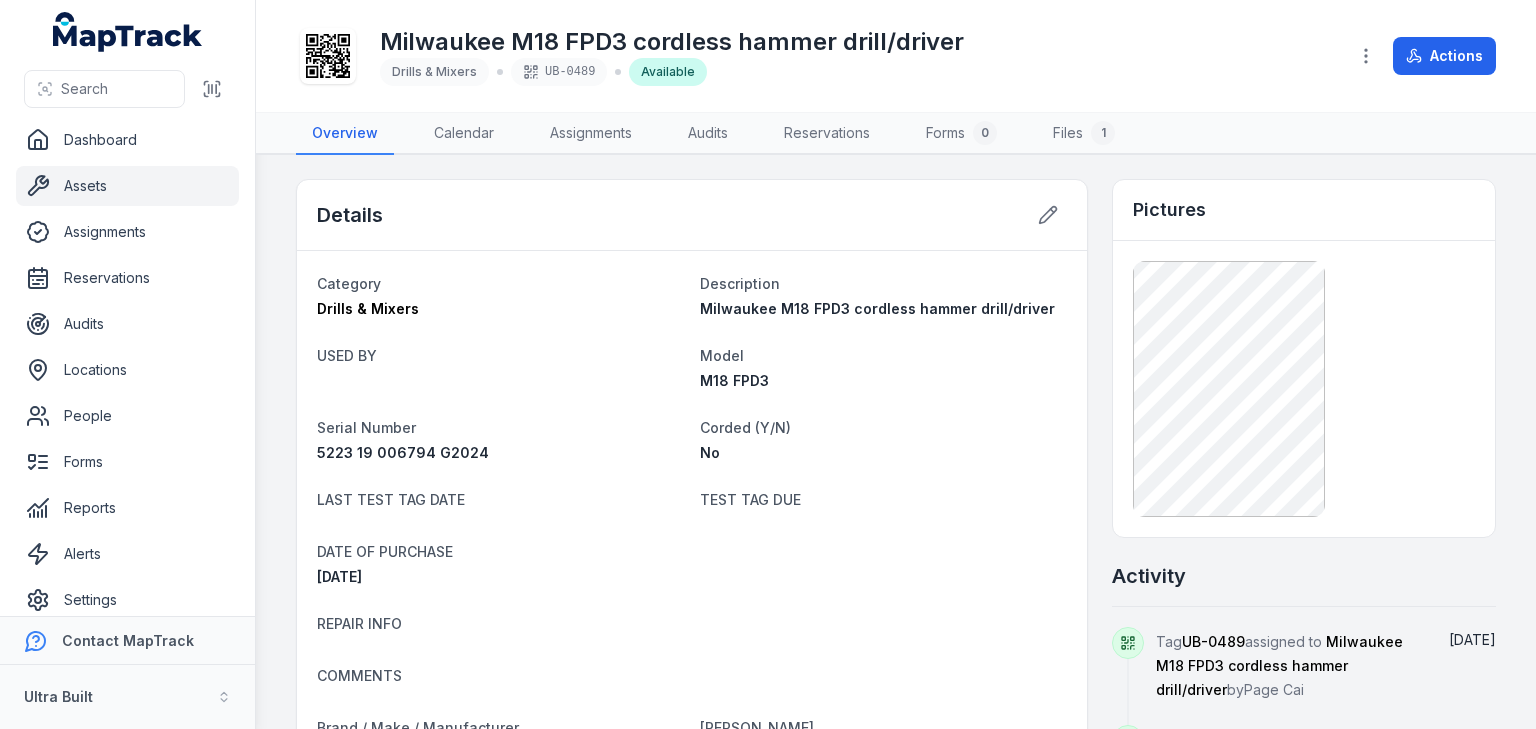 click on "Details" at bounding box center [692, 215] 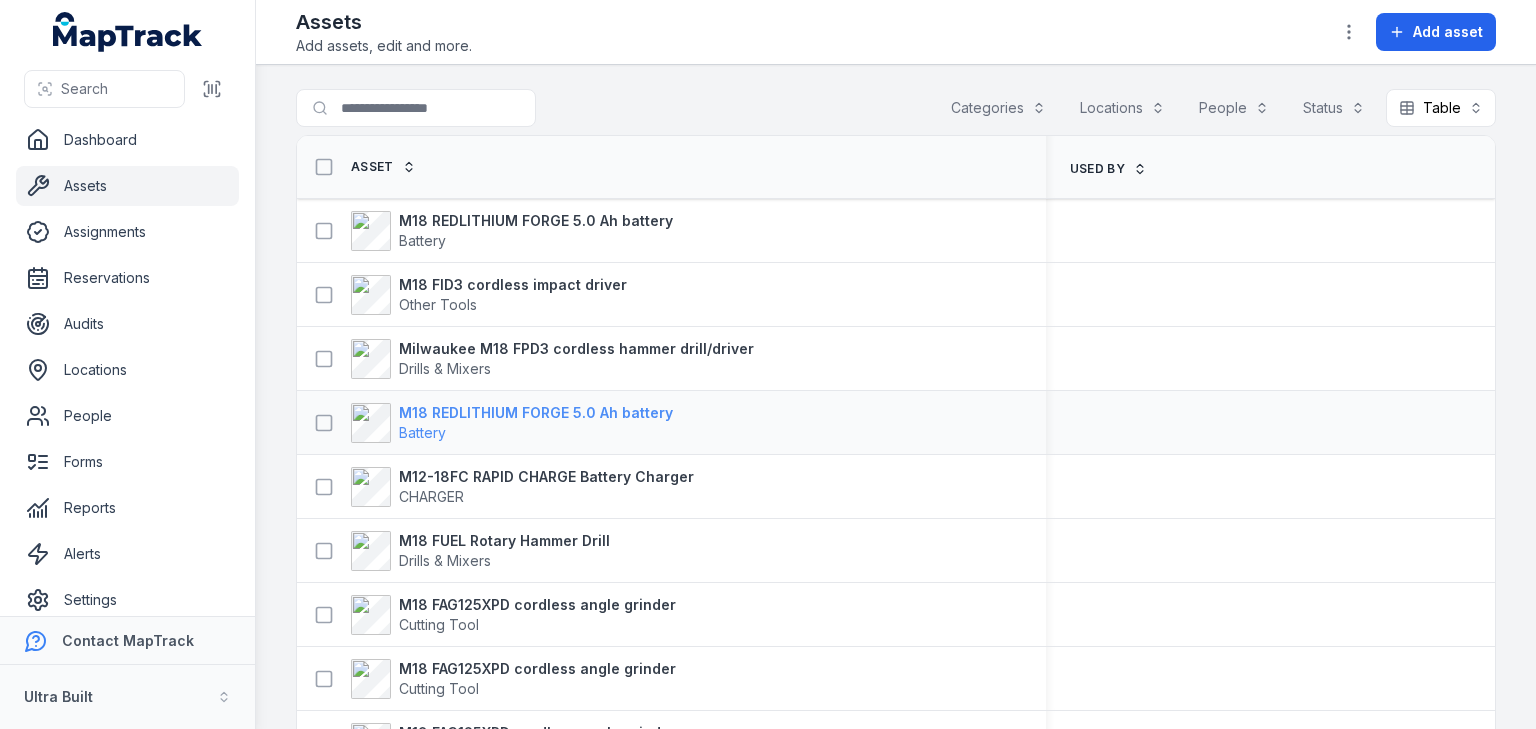 scroll, scrollTop: 0, scrollLeft: 0, axis: both 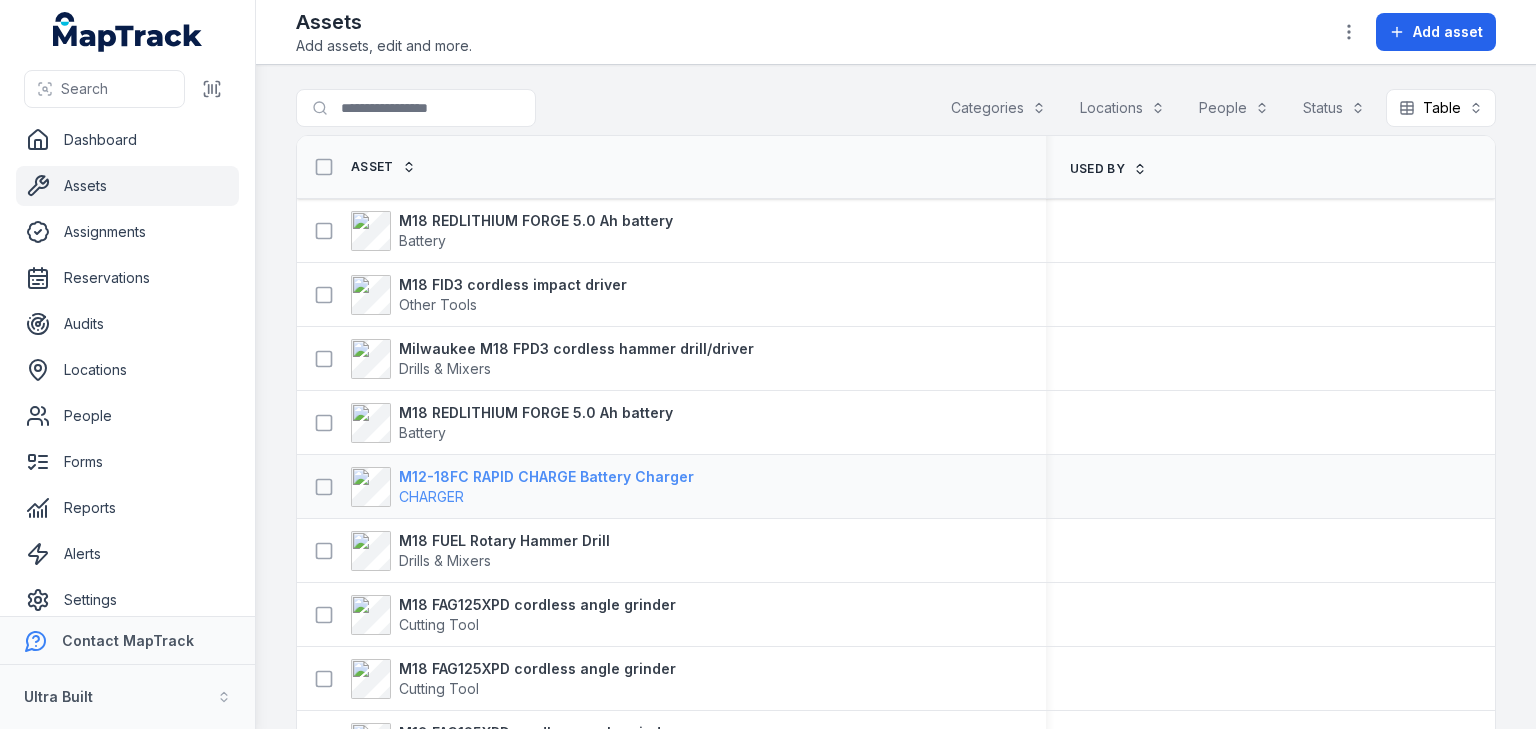click on "M12-18FC RAPID CHARGE Battery Charger" at bounding box center (546, 477) 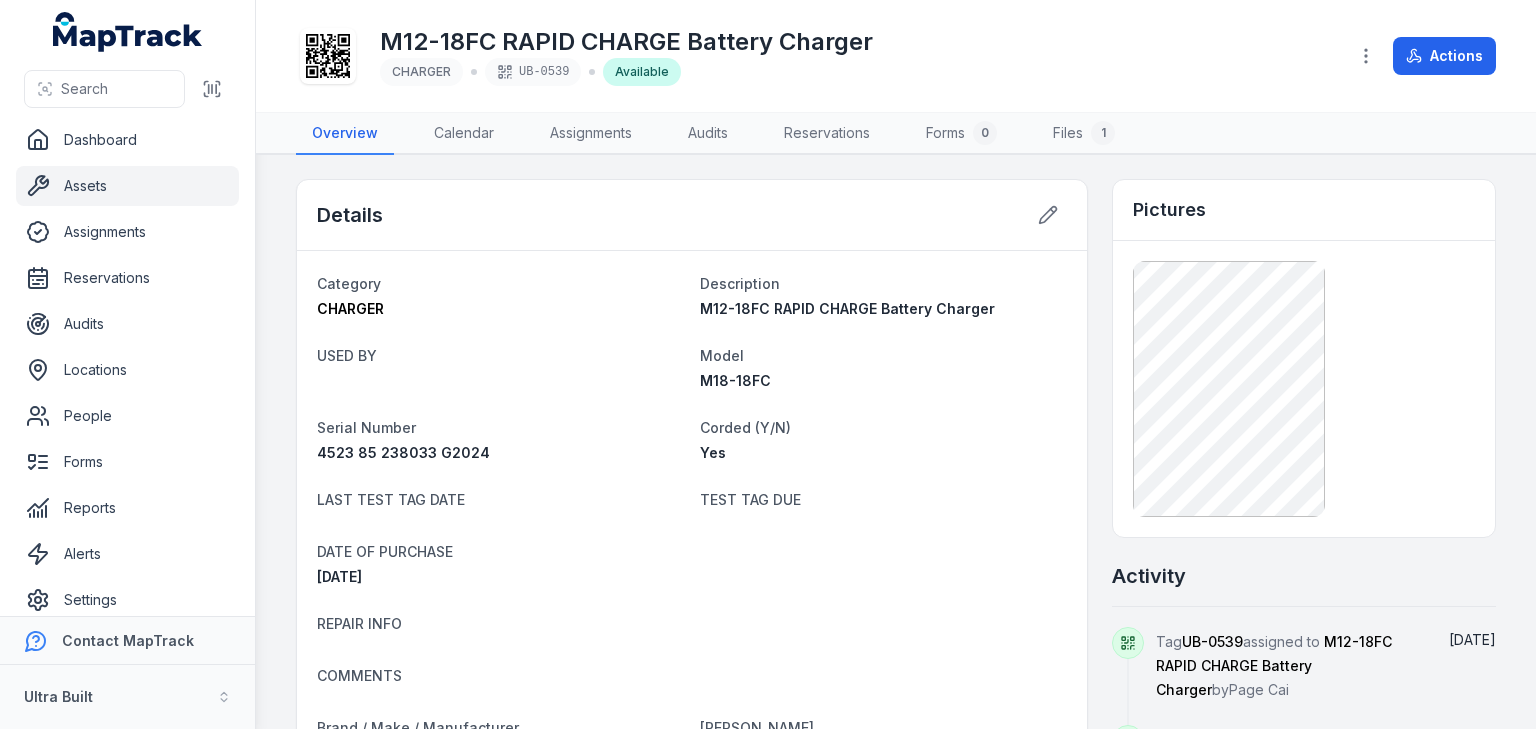 click on "Details Category CHARGER Description M12-18FC RAPID CHARGE Battery Charger USED BY Model M18-18FC Serial Number 4523 85 238033 G2024 Corded (Y/N) Yes LAST TEST TAG DATE TEST TAG DUE DATE OF PURCHASE 24/06/2025 REPAIR INFO COMMENTS Brand / Make / Manufacturer Milwaukee Rego next calibration due date last calibration date User Guide Manuals Service and Calibration Documents CONDITION Brand New Warranty End Date Invoice / PO Notes Add a note... Add note Pictures Activity Tag  UB-0539  assigned to   M12-18FC RAPID CHARGE Battery Charger  by  Page Cai July 2 File  20250702_150834  uploaded  by  Page Cai July 2 Asset   M12-18FC RAPID CHARGE Battery Charger   created  by  Page Cai July 2" at bounding box center [896, 442] 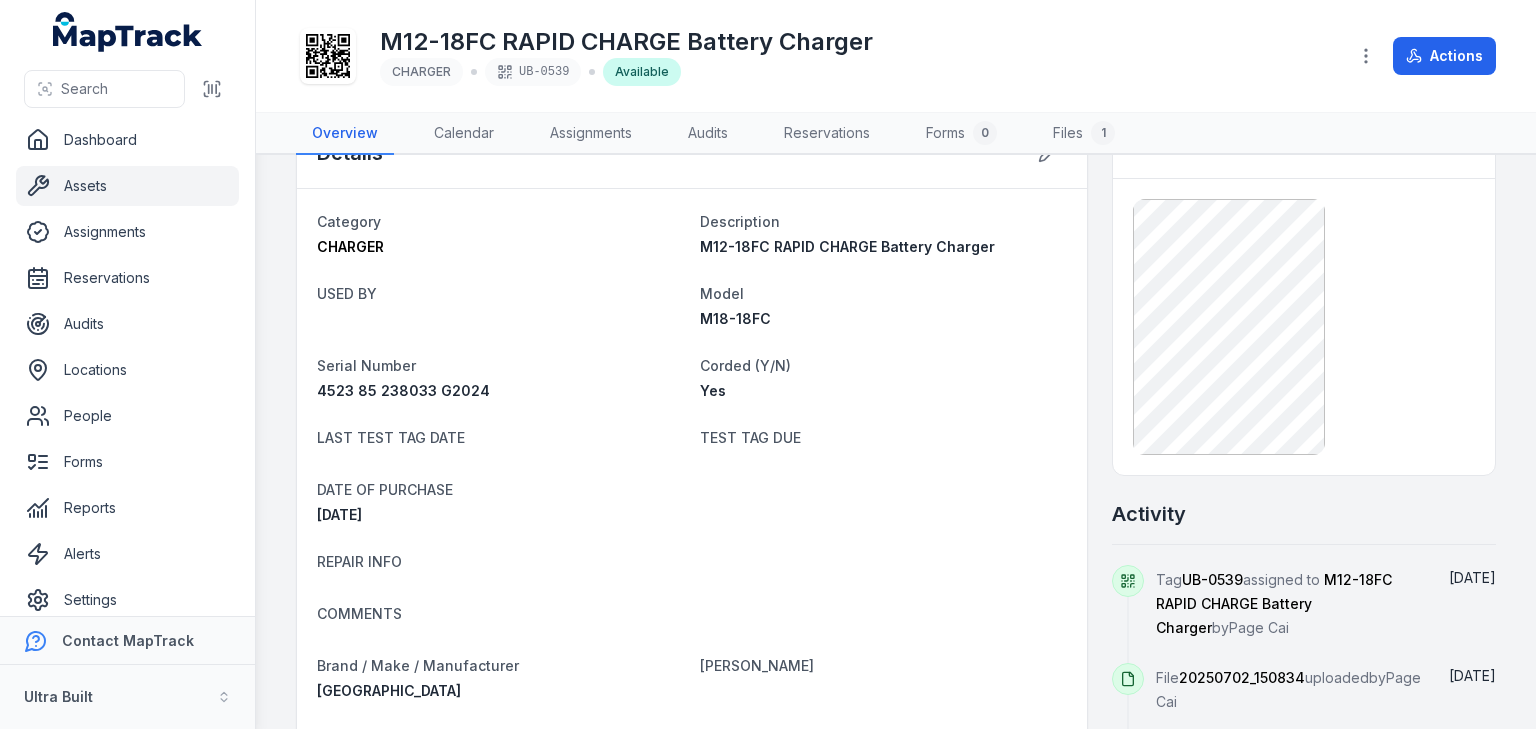 scroll, scrollTop: 0, scrollLeft: 0, axis: both 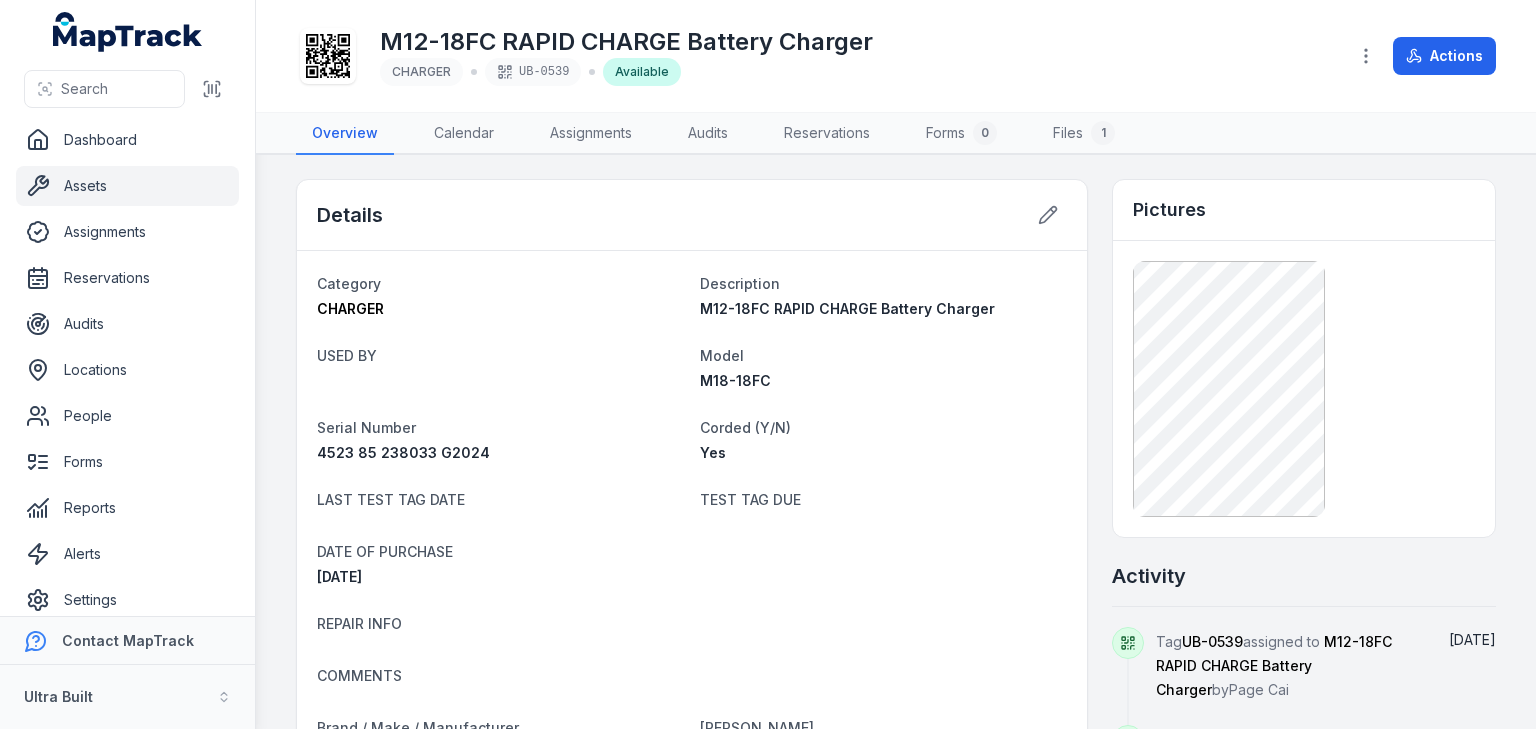 click on "M12-18FC RAPID CHARGE Battery Charger CHARGER UB-0539 Available Actions" at bounding box center (896, 56) 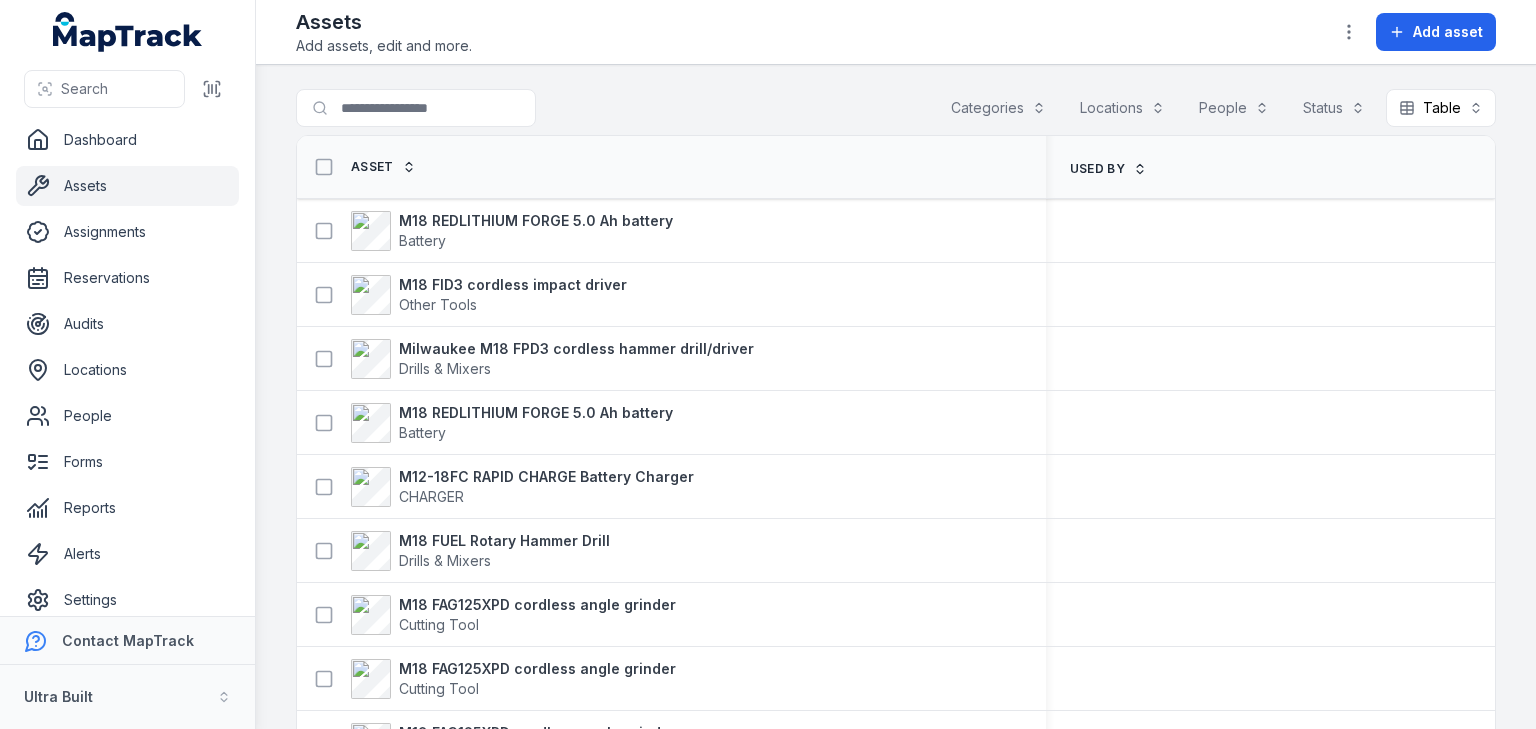 scroll, scrollTop: 0, scrollLeft: 0, axis: both 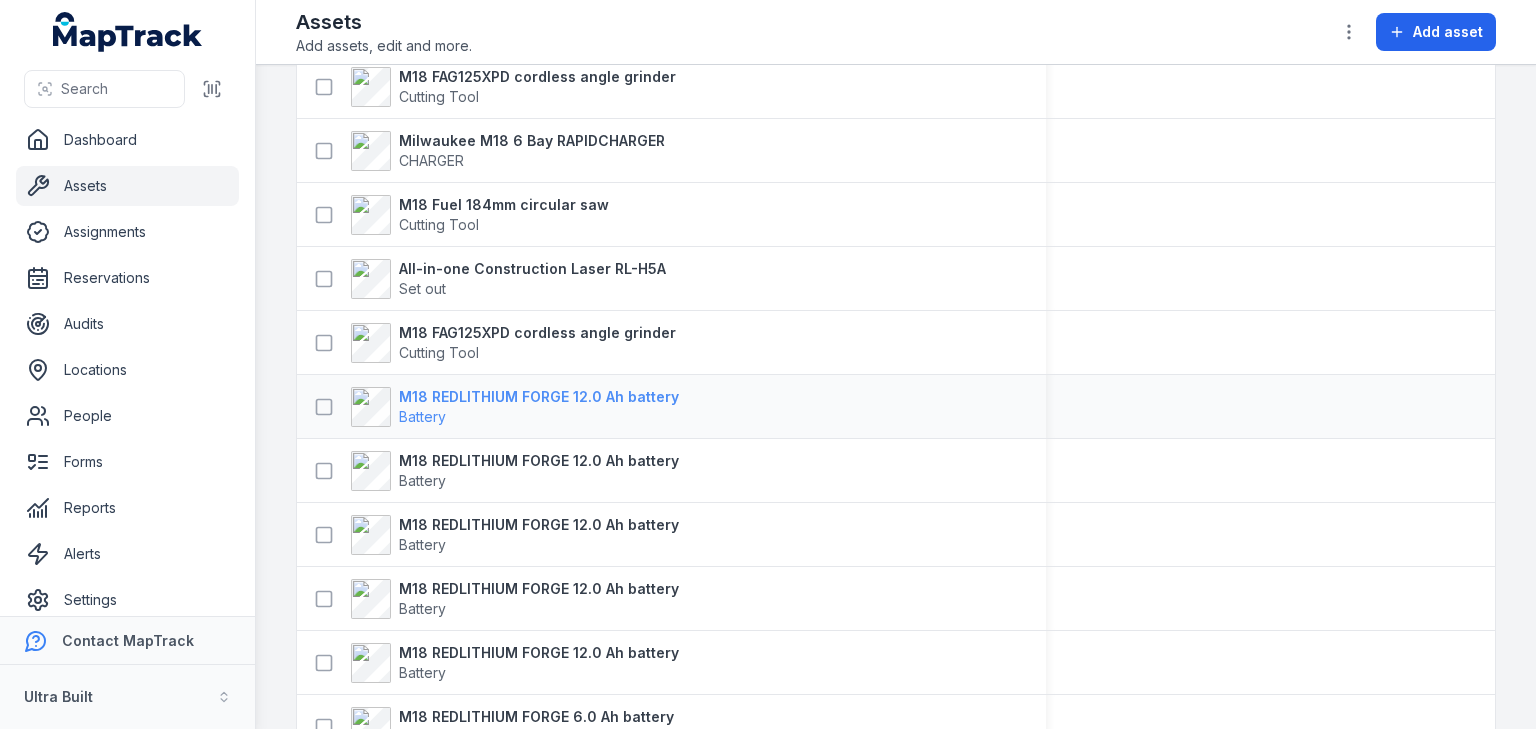 click on "M18 REDLITHIUM FORGE 12.0 Ah battery" at bounding box center (539, 397) 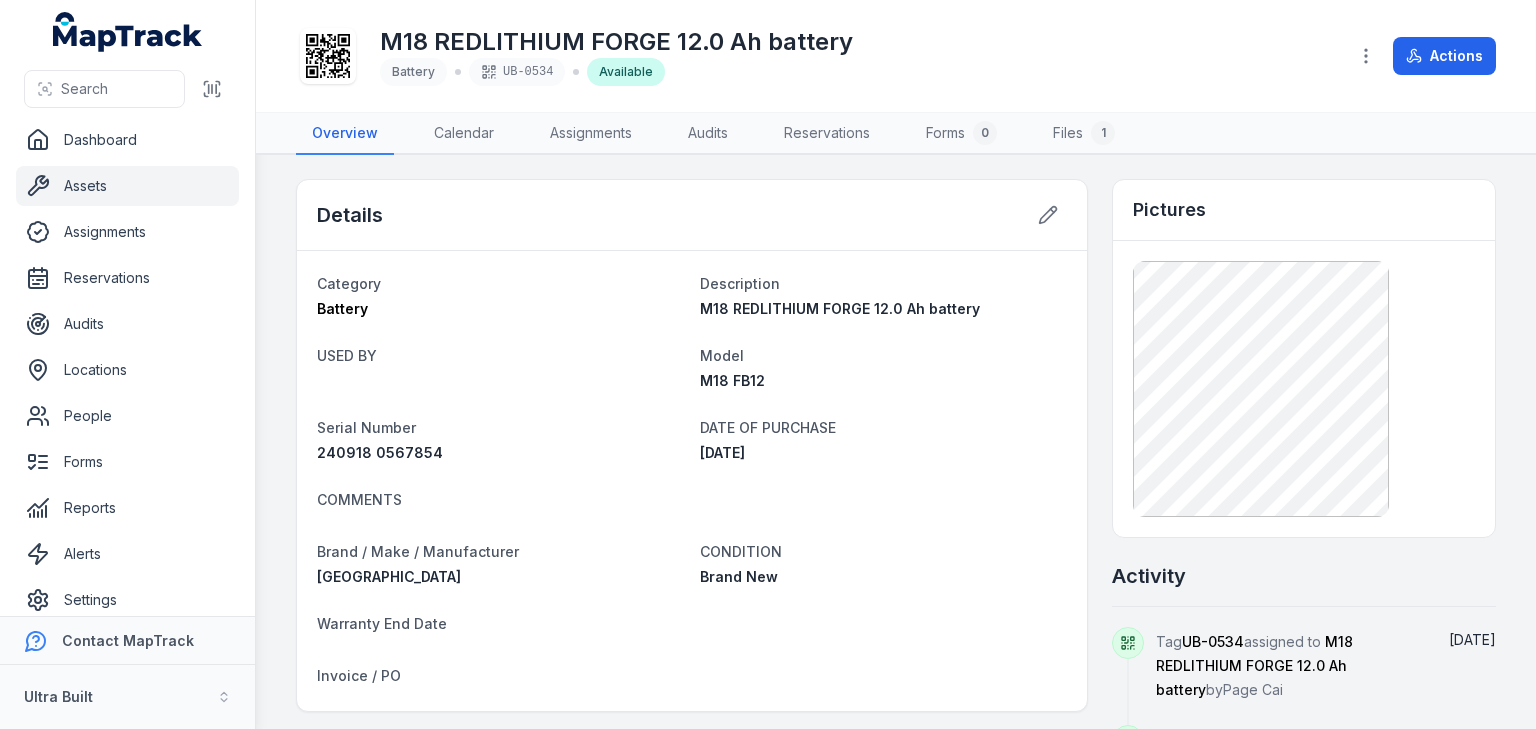 click on "Details Category Battery Description M18 REDLITHIUM FORGE 12.0 Ah battery USED BY Model M18 FB12 Serial Number 240918 0567854 DATE OF PURCHASE 24/06/2025 COMMENTS Brand / Make / Manufacturer Milwaukee CONDITION Brand New Warranty End Date Invoice / PO Notes Add a note... Add note Pictures Activity Tag  UB-0534  assigned to   M18 REDLITHIUM FORGE 12.0 Ah battery  by  Page Cai July 2 File  20250702_105032  uploaded  by  Page Cai July 2 Asset   M18 REDLITHIUM FORGE 12.0 Ah battery   created  by  Page Cai July 2" at bounding box center (896, 442) 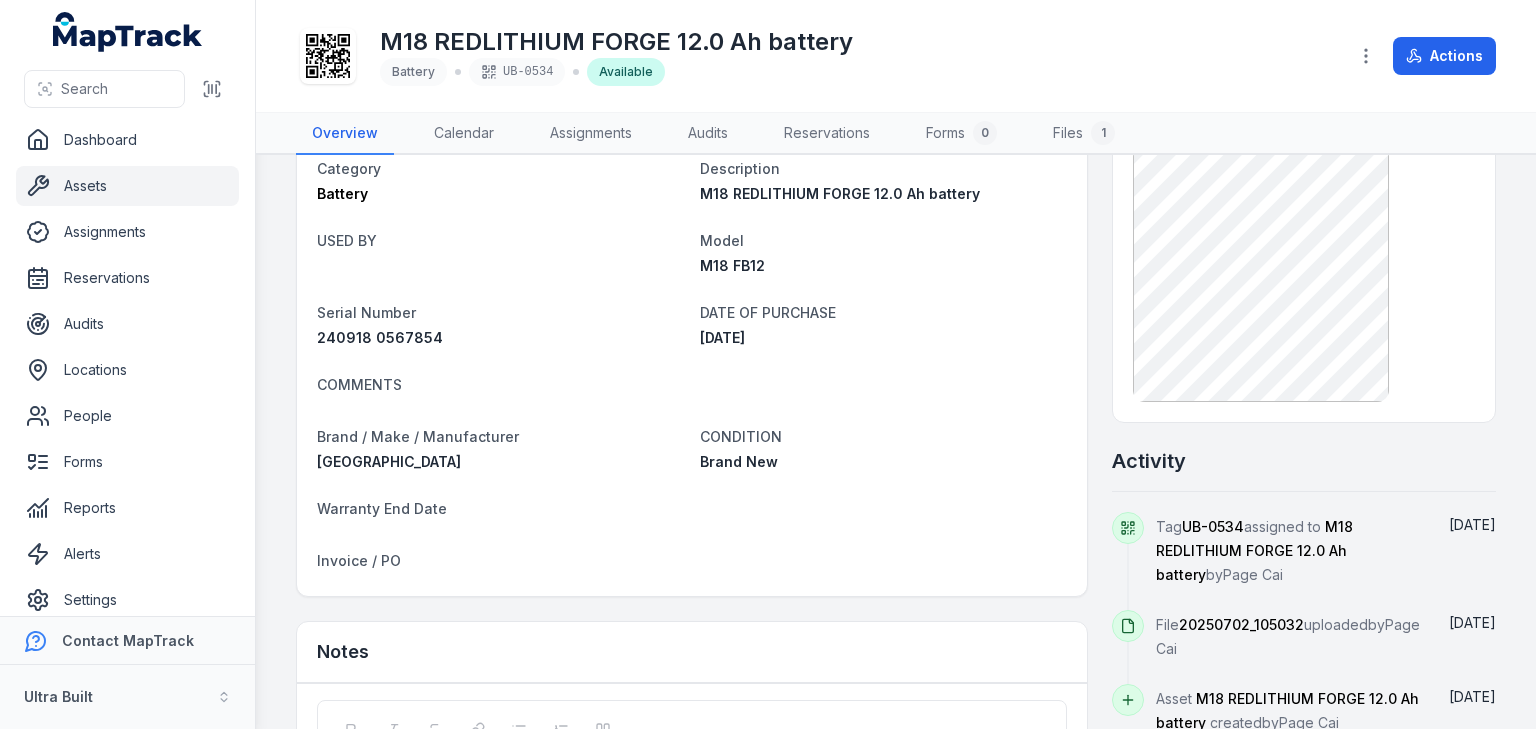 scroll, scrollTop: 0, scrollLeft: 0, axis: both 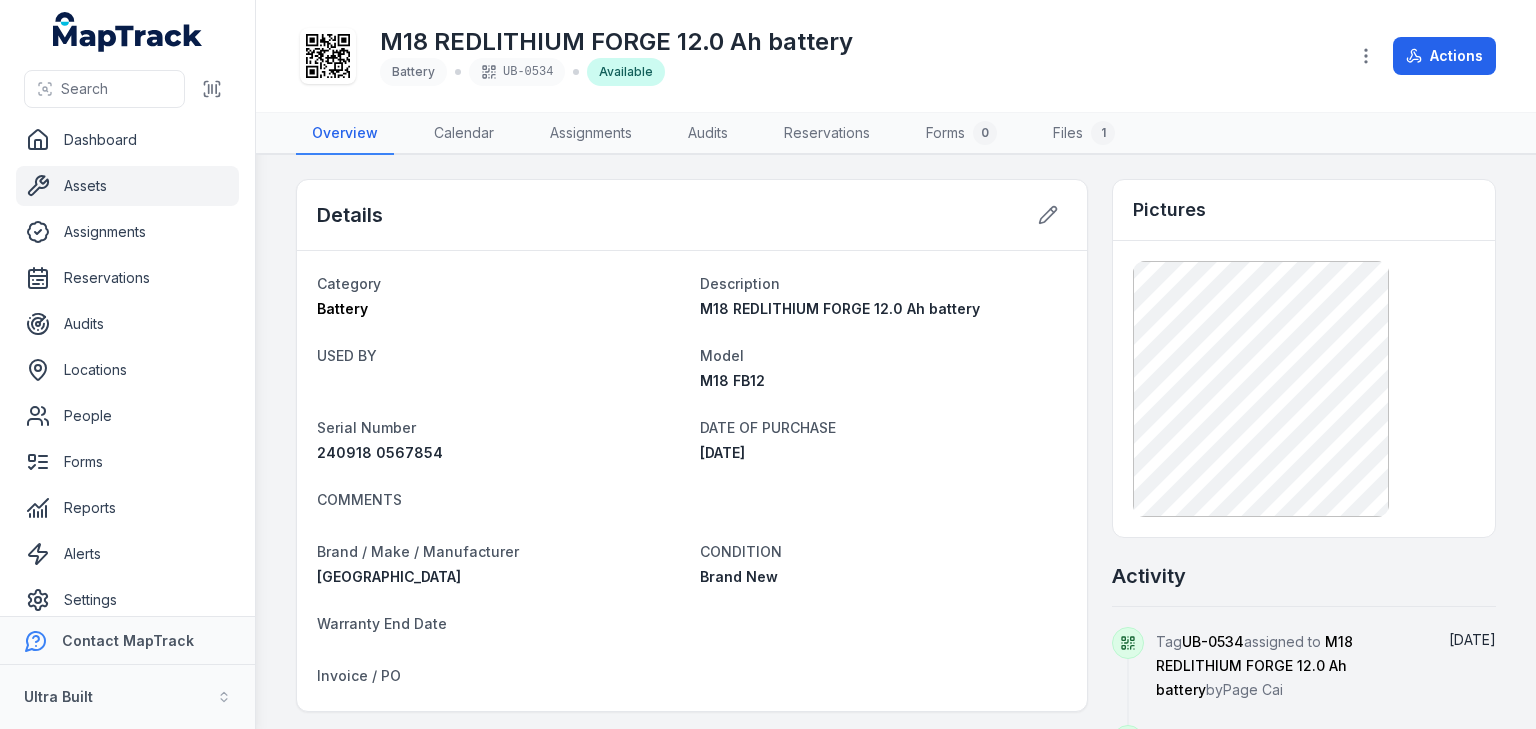 click on "Details Category Battery Description M18 REDLITHIUM FORGE 12.0 Ah battery USED BY Model M18 FB12 Serial Number 240918 0567854 DATE OF PURCHASE 24/06/2025 COMMENTS Brand / Make / Manufacturer Milwaukee CONDITION Brand New Warranty End Date Invoice / PO Notes Add a note... Add note Pictures Activity Tag  UB-0534  assigned to   M18 REDLITHIUM FORGE 12.0 Ah battery  by  Page Cai July 2 File  20250702_105032  uploaded  by  Page Cai July 2 Asset   M18 REDLITHIUM FORGE 12.0 Ah battery   created  by  Page Cai July 2" at bounding box center (896, 442) 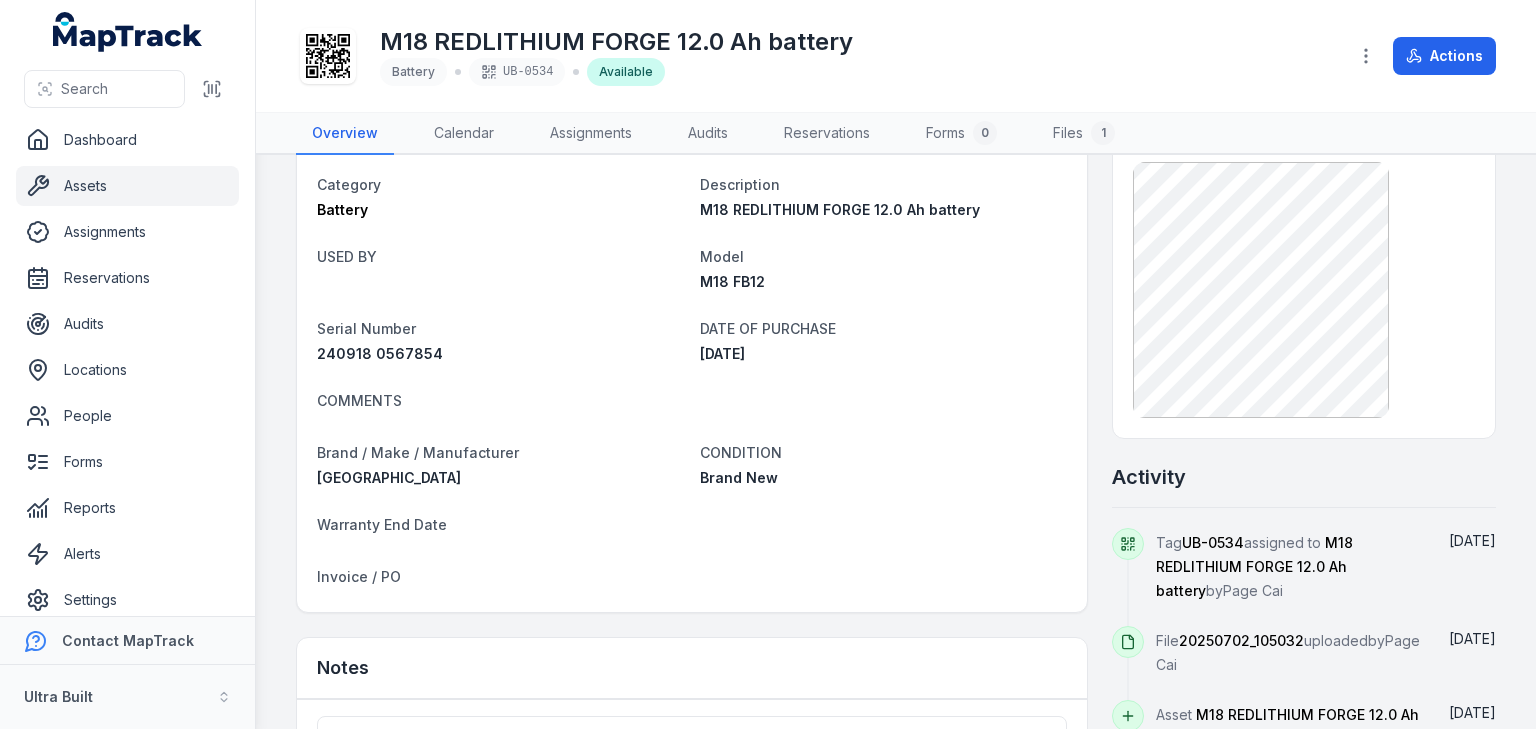 scroll, scrollTop: 0, scrollLeft: 0, axis: both 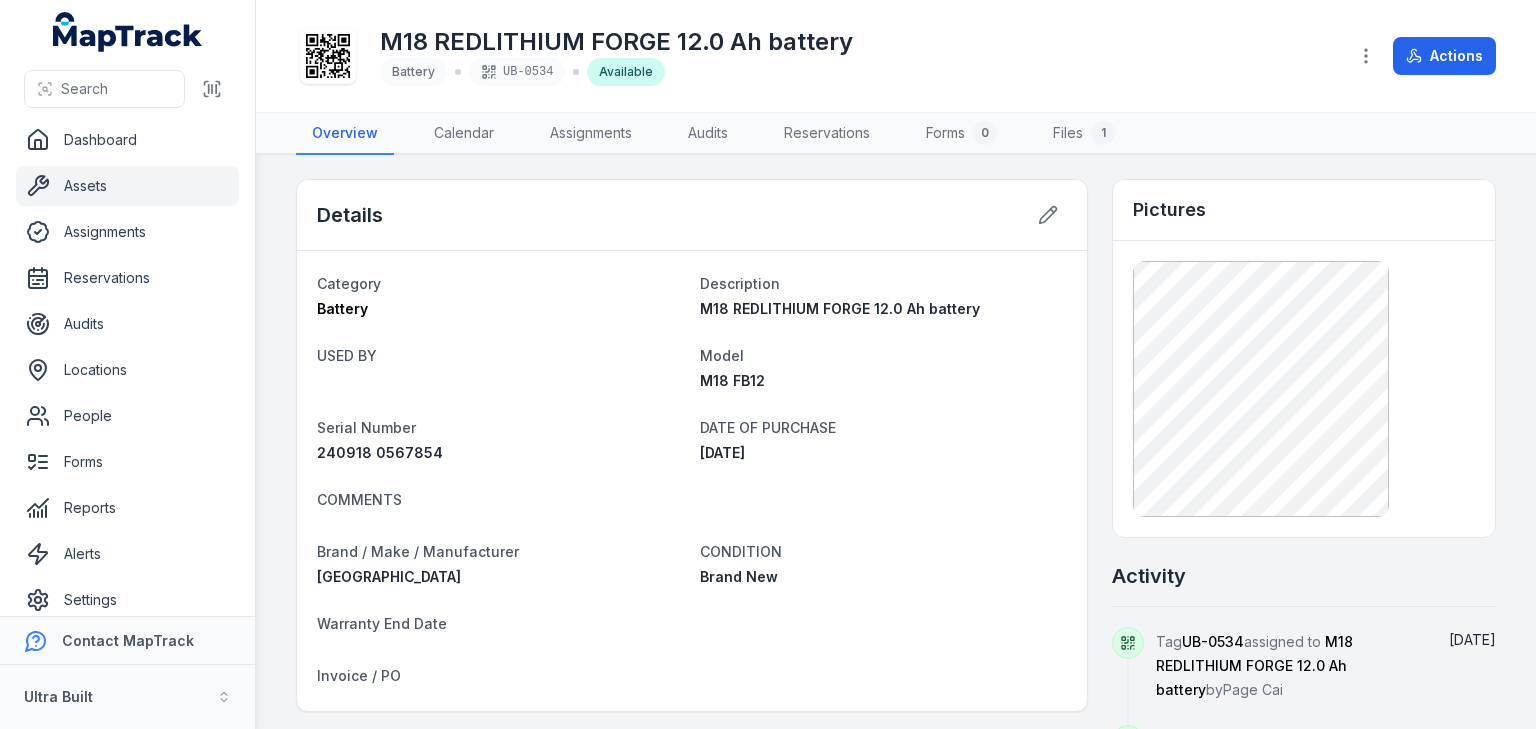 click on "Details Category Battery Description M18 REDLITHIUM FORGE 12.0 Ah battery USED BY Model M18 FB12 Serial Number 240918 0567854 DATE OF PURCHASE 24/06/2025 COMMENTS Brand / Make / Manufacturer Milwaukee CONDITION Brand New Warranty End Date Invoice / PO Notes Add a note... Add note Pictures Activity Tag  UB-0534  assigned to   M18 REDLITHIUM FORGE 12.0 Ah battery  by  Page Cai July 2 File  20250702_105032  uploaded  by  Page Cai July 2 Asset   M18 REDLITHIUM FORGE 12.0 Ah battery   created  by  Page Cai July 2" at bounding box center [896, 442] 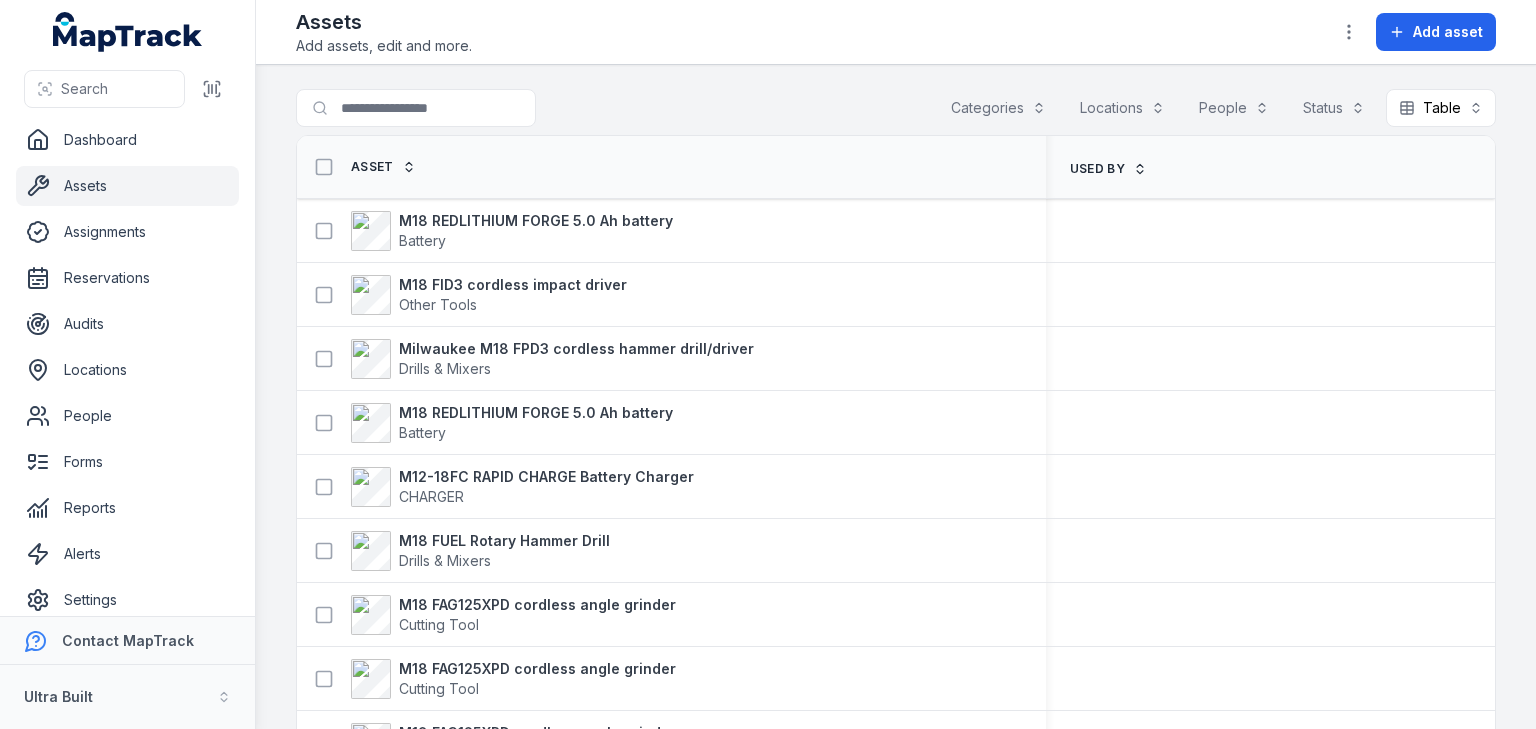 scroll, scrollTop: 0, scrollLeft: 0, axis: both 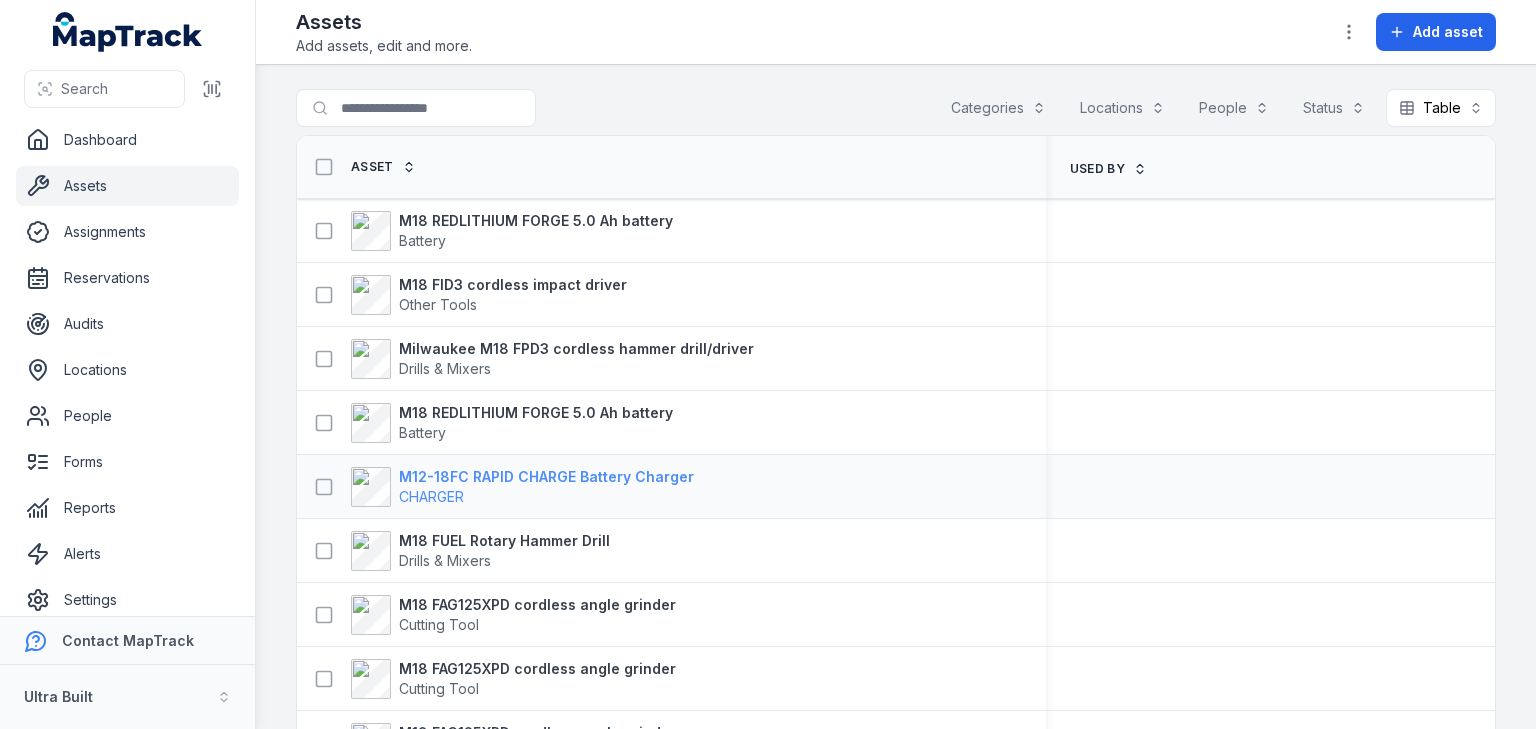 click on "M12-18FC RAPID CHARGE Battery Charger" at bounding box center (546, 477) 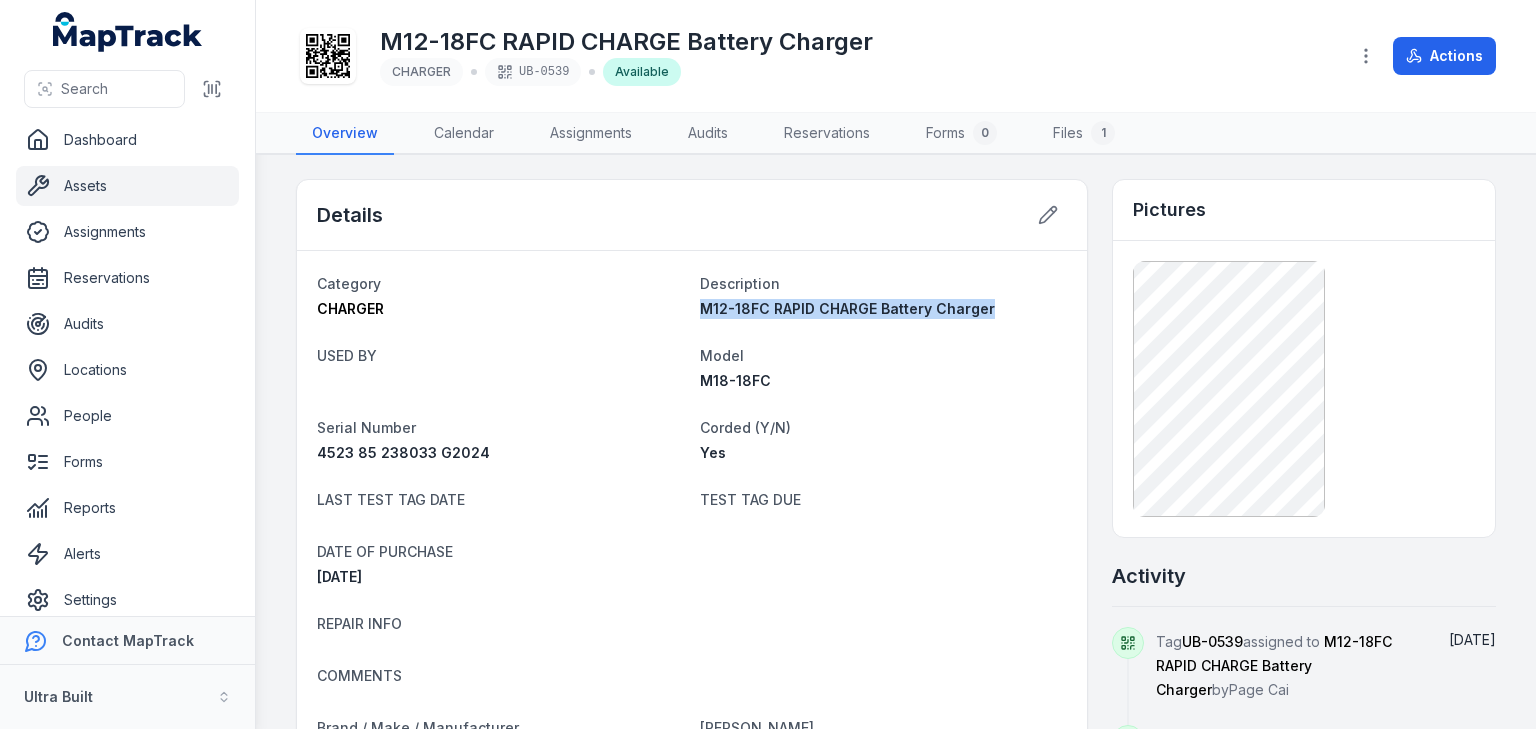 drag, startPoint x: 1002, startPoint y: 304, endPoint x: 697, endPoint y: 310, distance: 305.05902 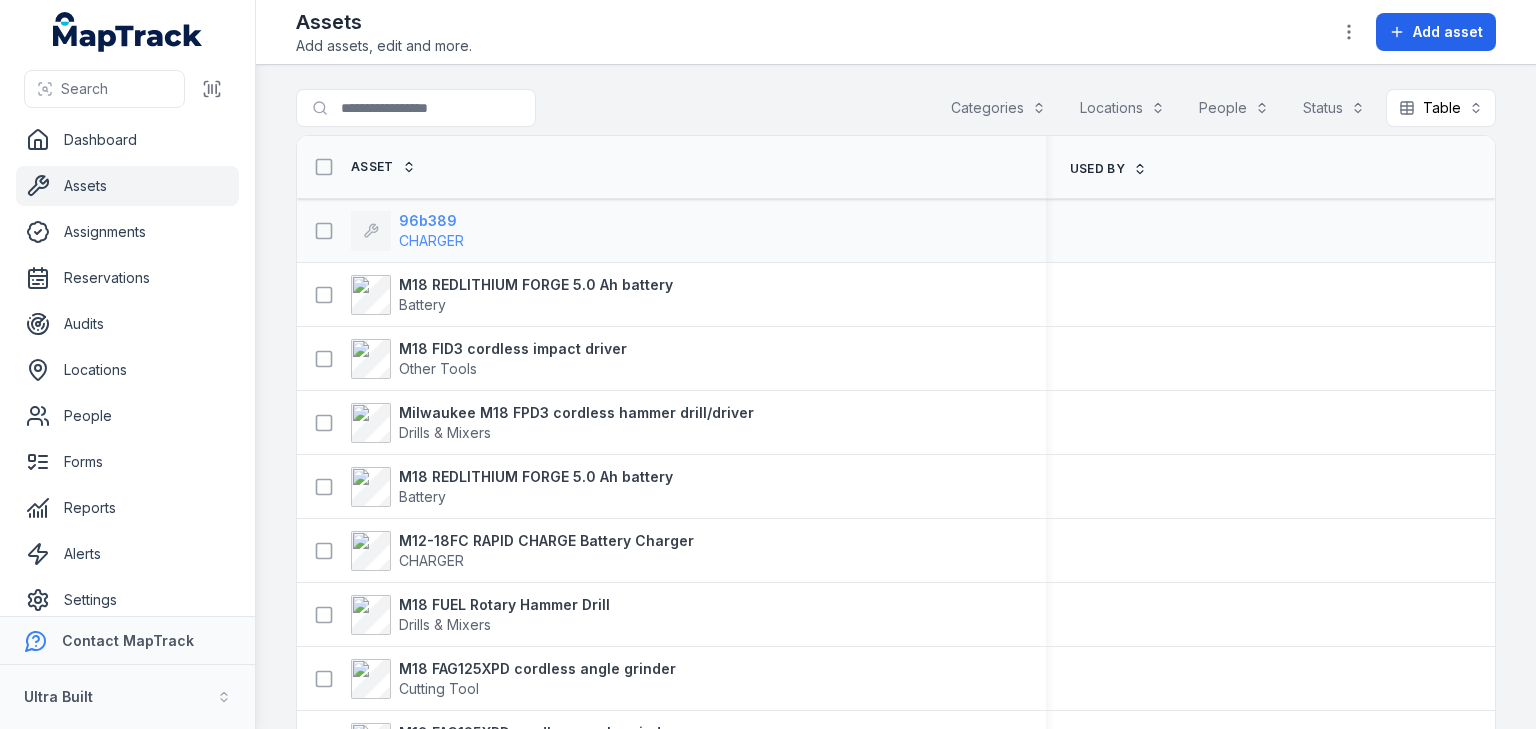scroll, scrollTop: 0, scrollLeft: 0, axis: both 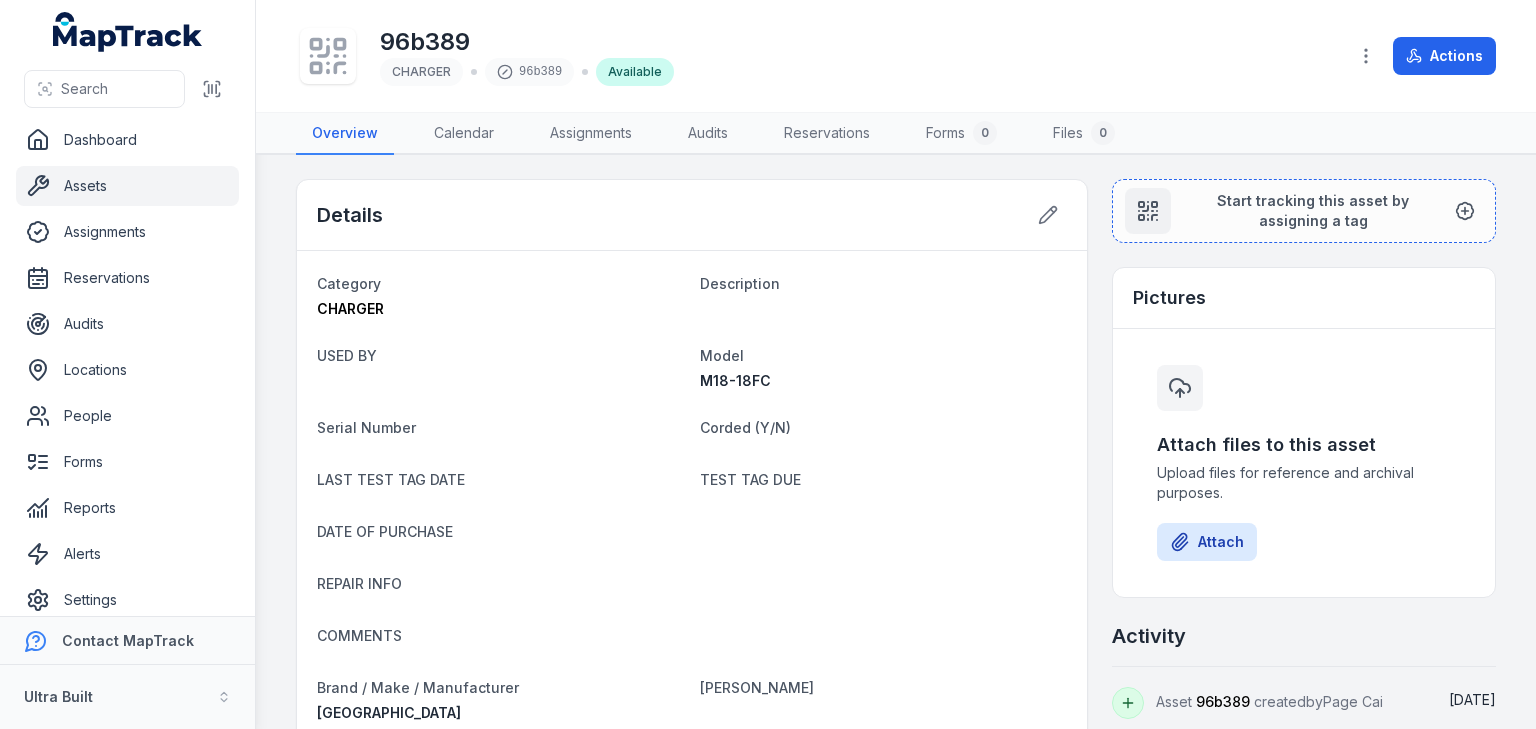 click on "Assets" at bounding box center (127, 186) 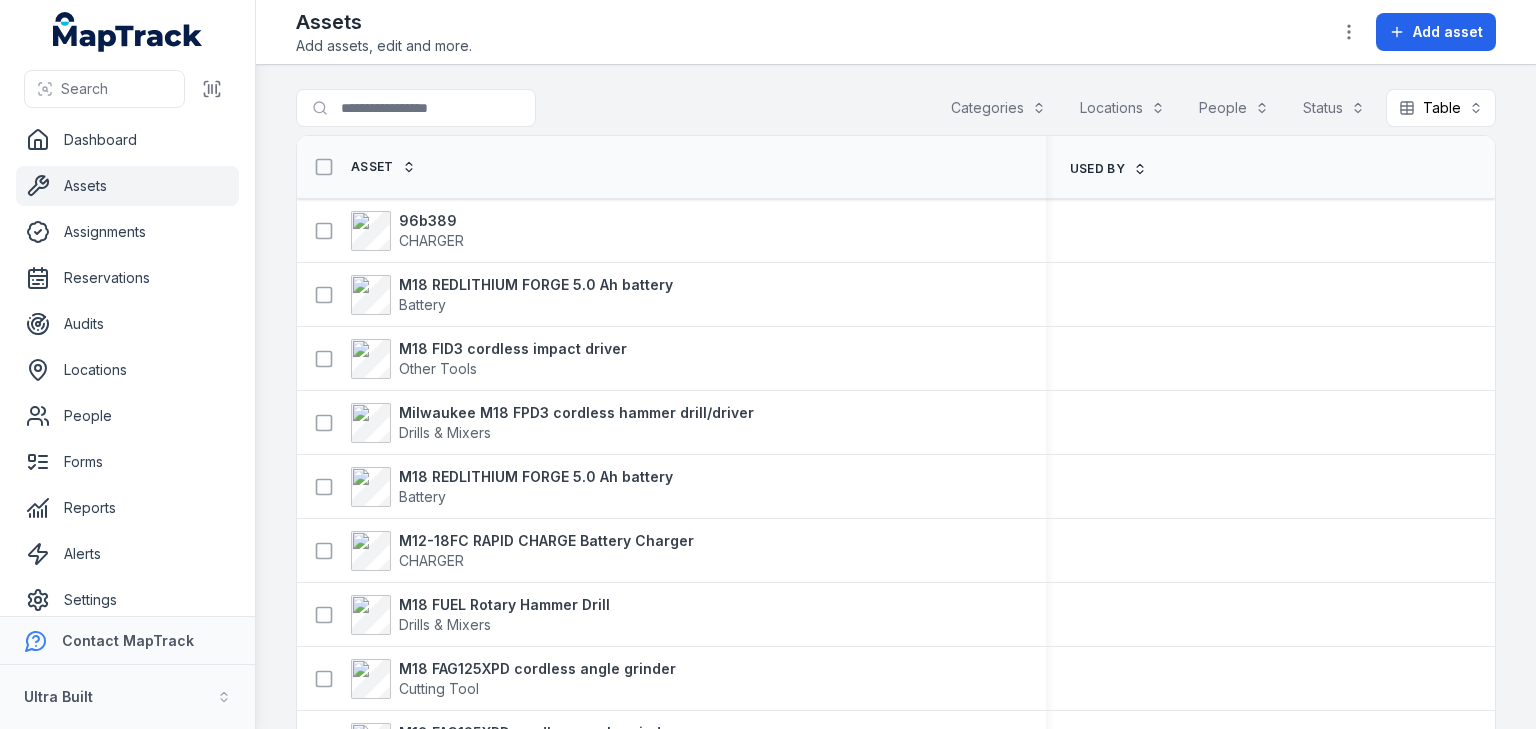 scroll, scrollTop: 0, scrollLeft: 0, axis: both 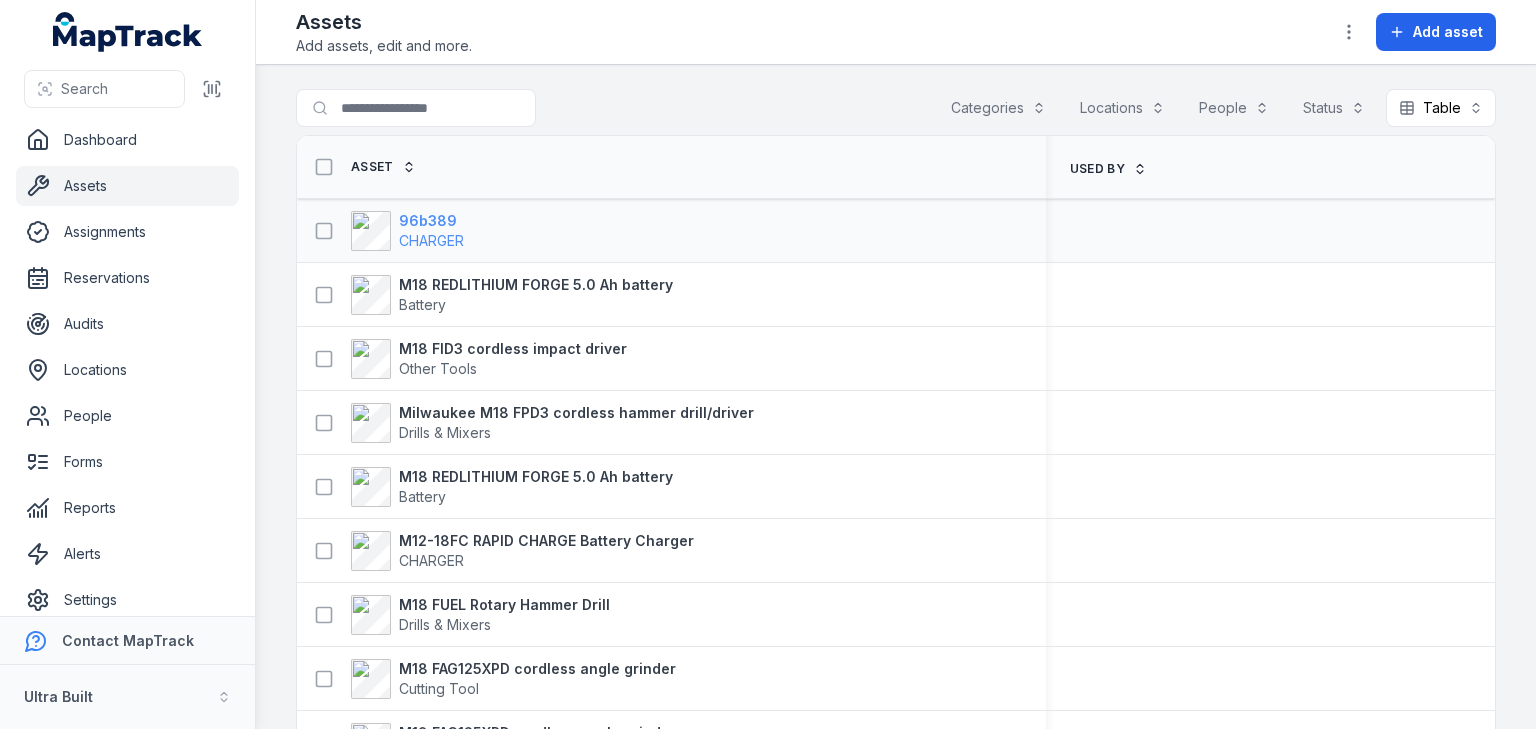 click on "96b389" at bounding box center (431, 221) 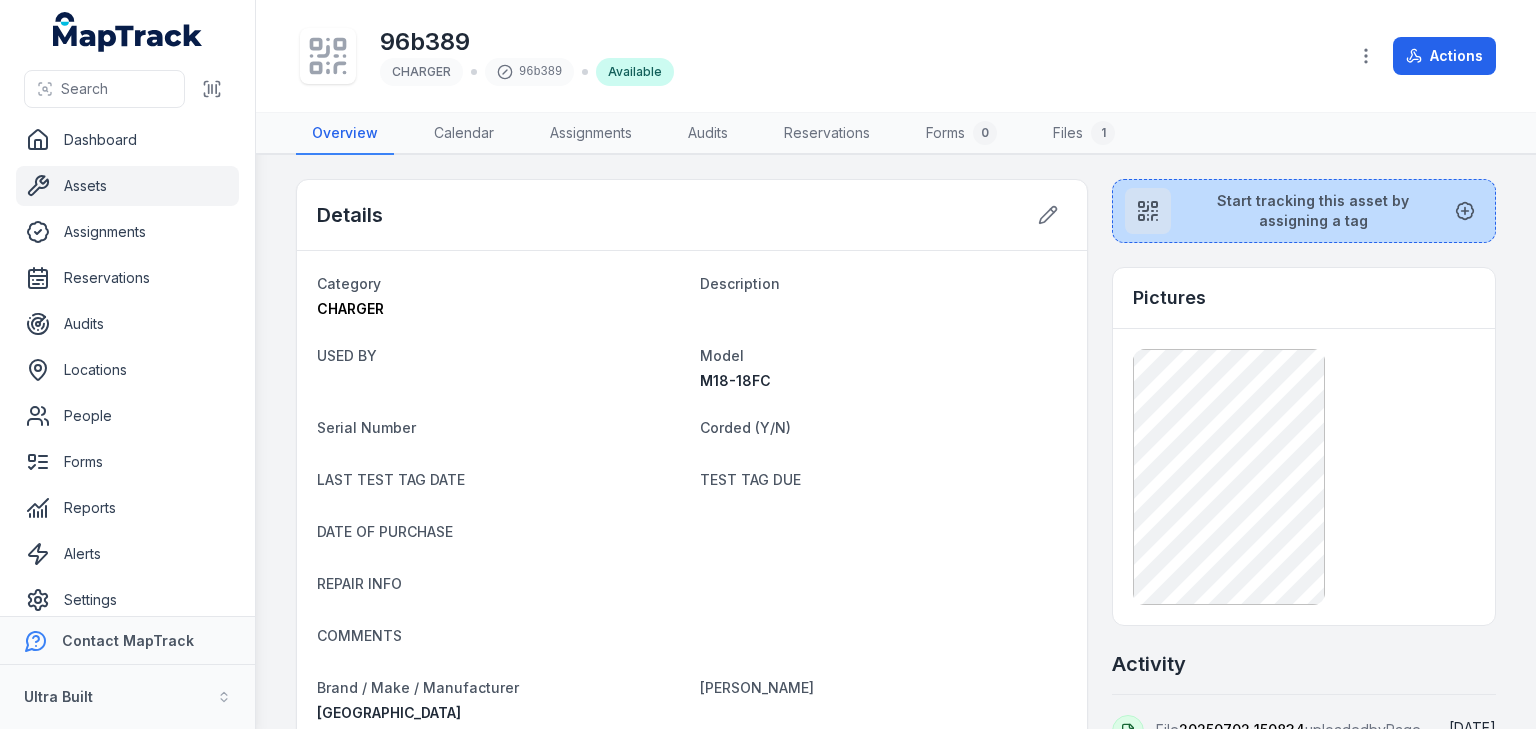 click at bounding box center (1148, 211) 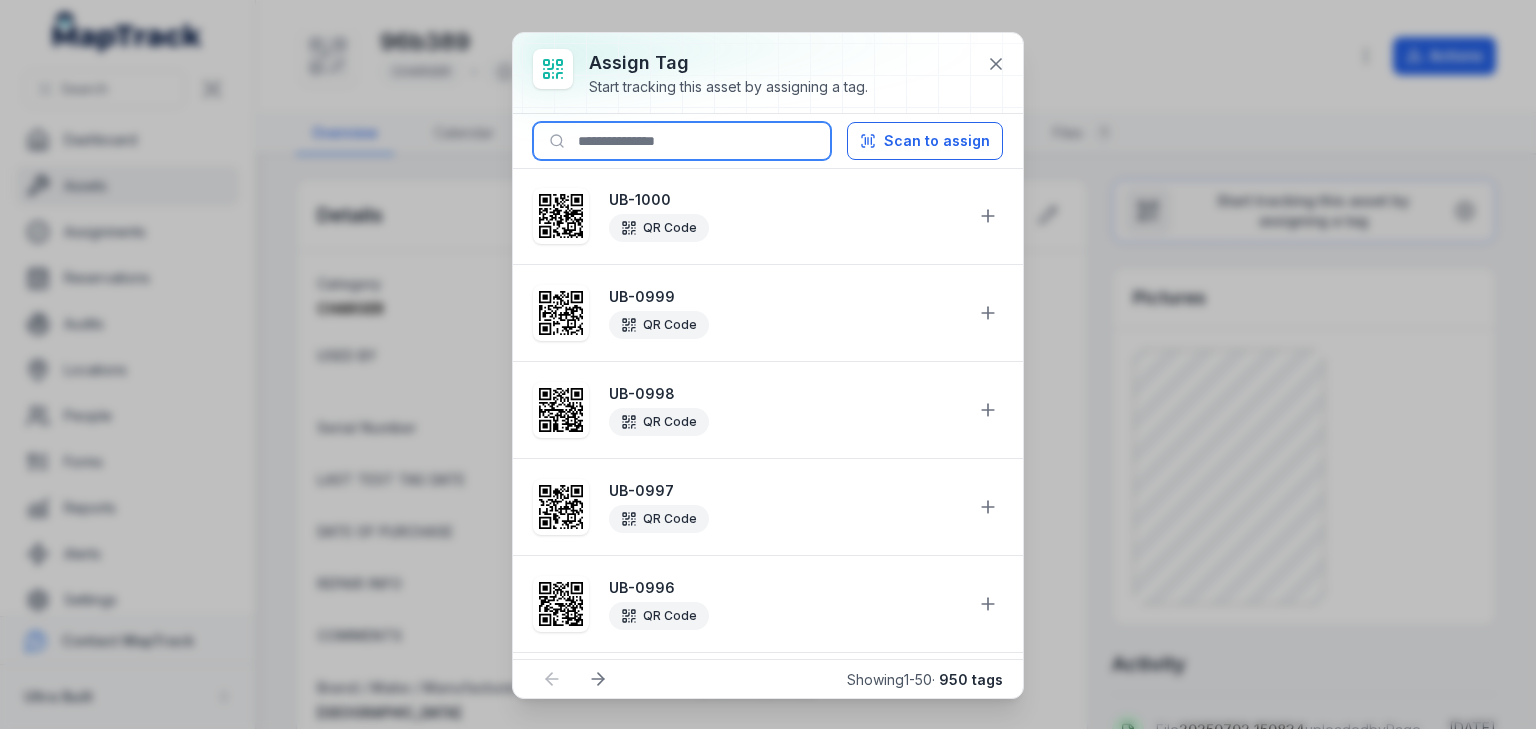 click at bounding box center (682, 141) 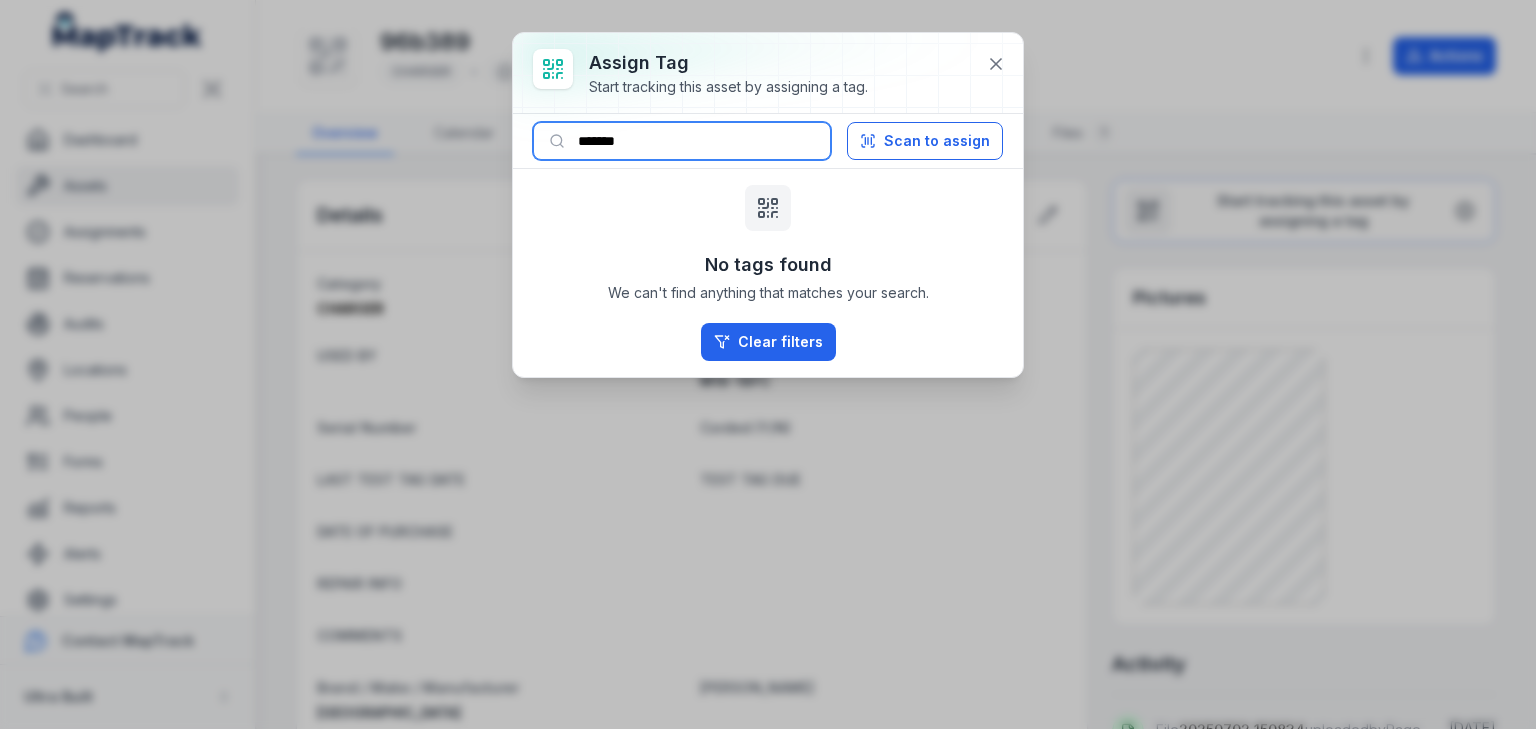 drag, startPoint x: 623, startPoint y: 144, endPoint x: 655, endPoint y: 142, distance: 32.06244 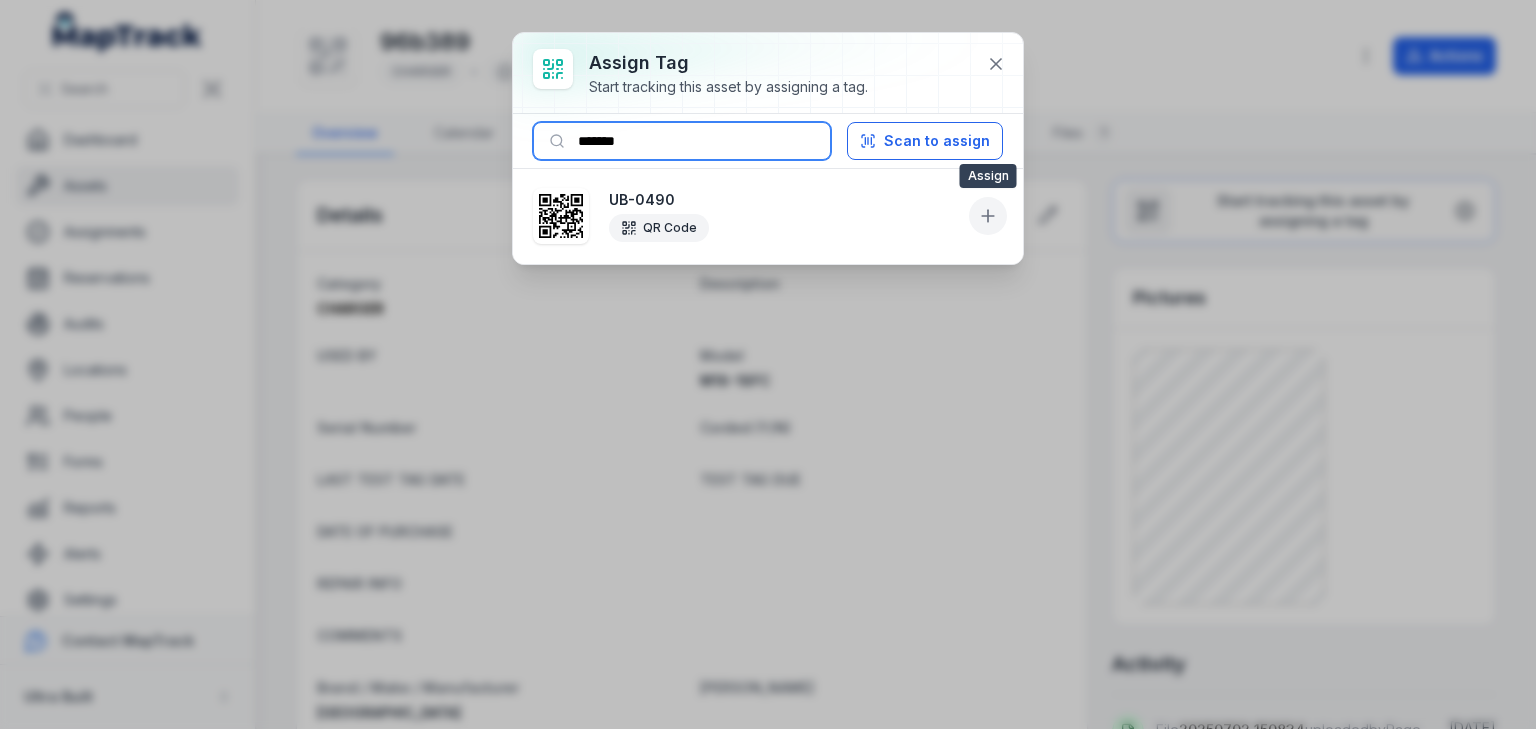 type on "*******" 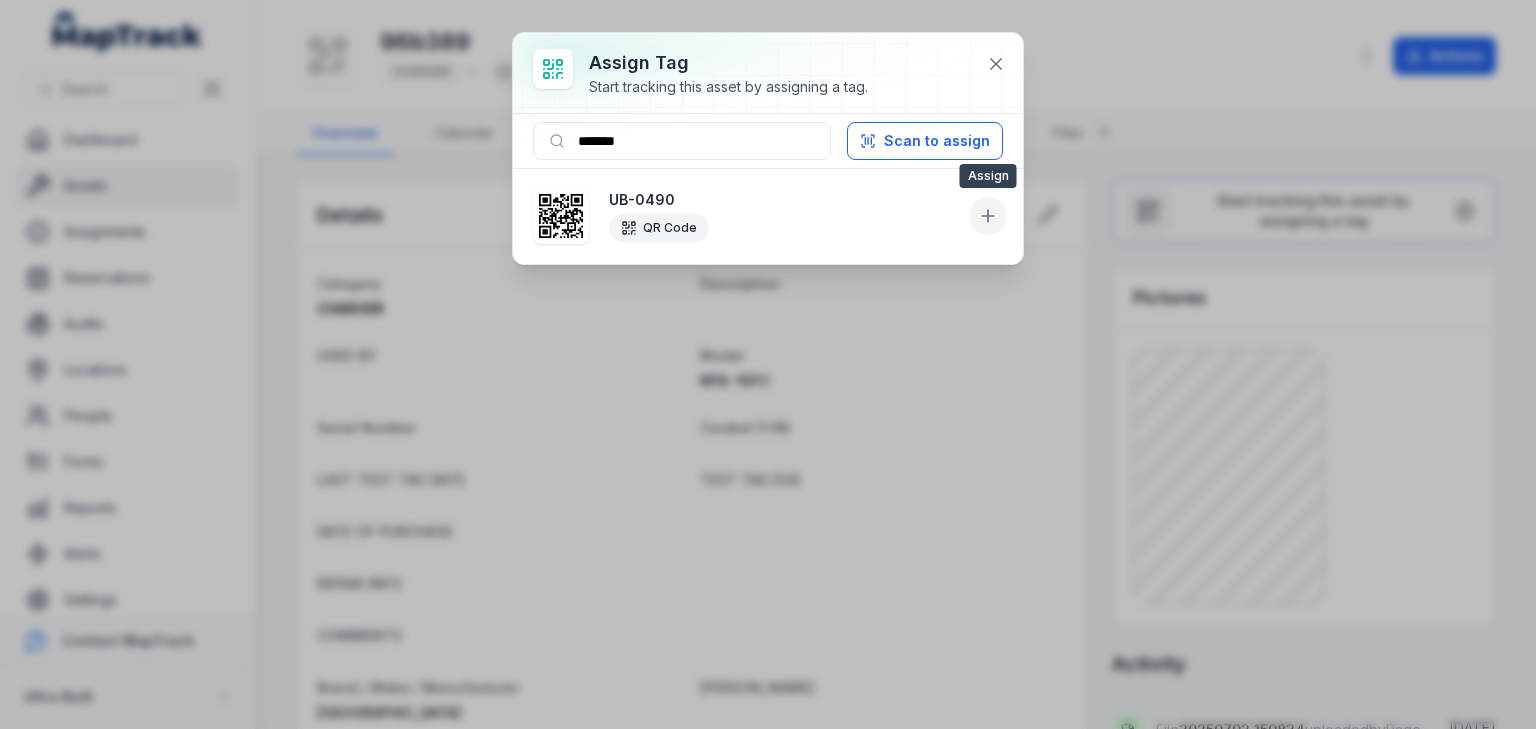 click 